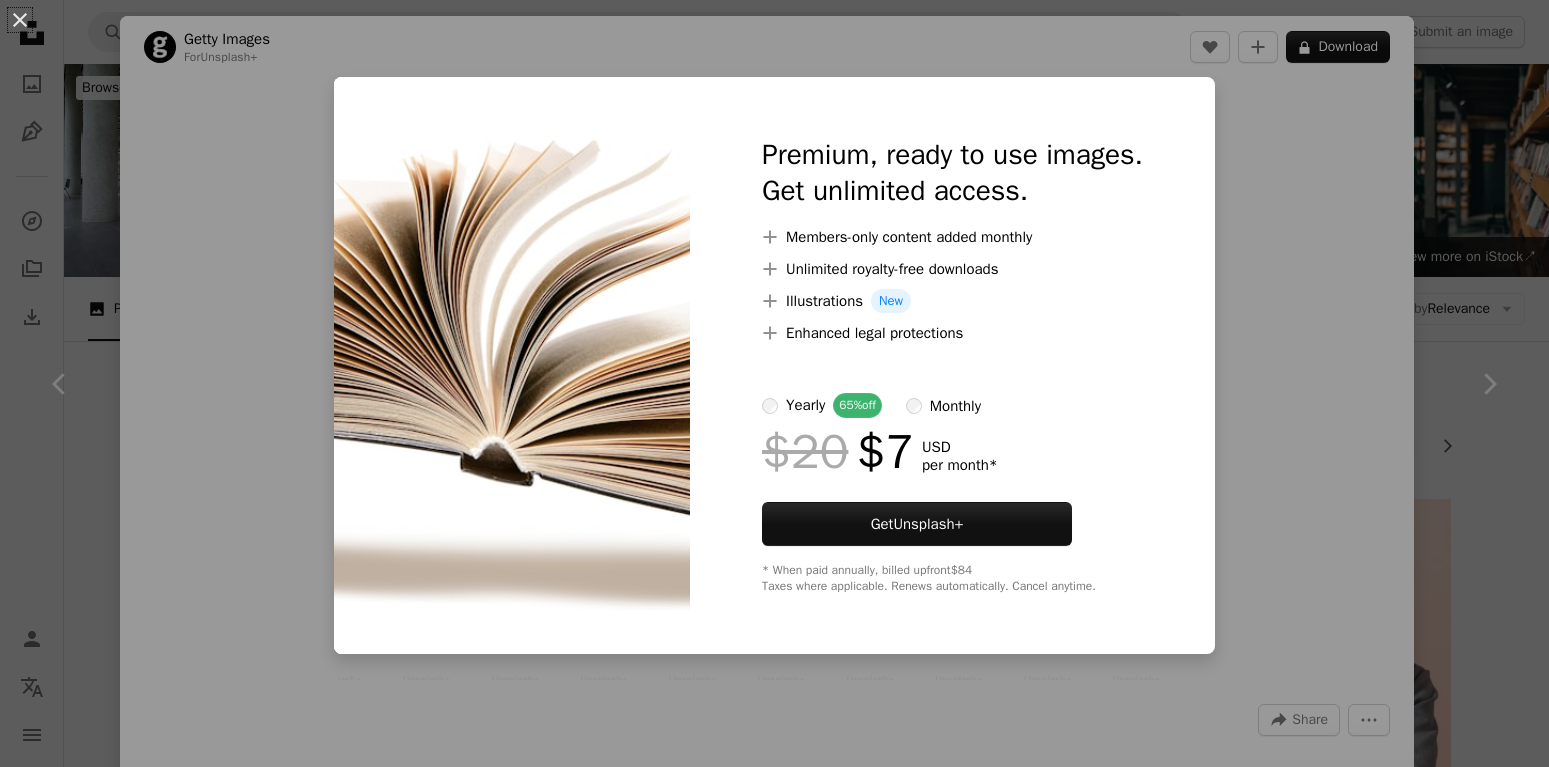 scroll, scrollTop: 22746, scrollLeft: 0, axis: vertical 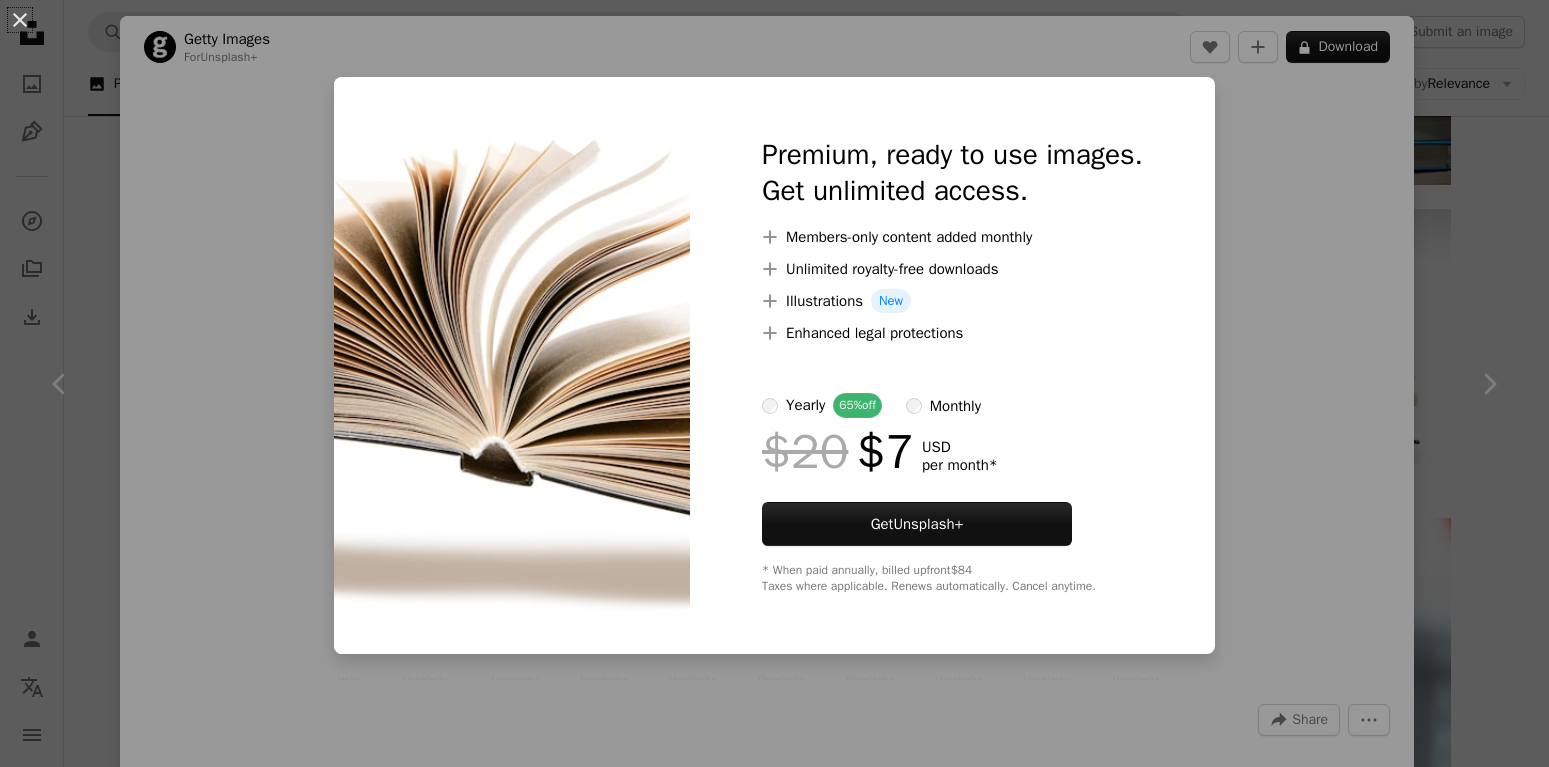 click on "An X shape Premium, ready to use images. Get unlimited access. A plus sign Members-only content added monthly A plus sign Unlimited royalty-free downloads A plus sign Illustrations  New A plus sign Enhanced legal protections yearly 65%  off monthly $20   $7 USD per month * Get  Unsplash+ * When paid annually, billed upfront  $84 Taxes where applicable. Renews automatically. Cancel anytime." at bounding box center (774, 383) 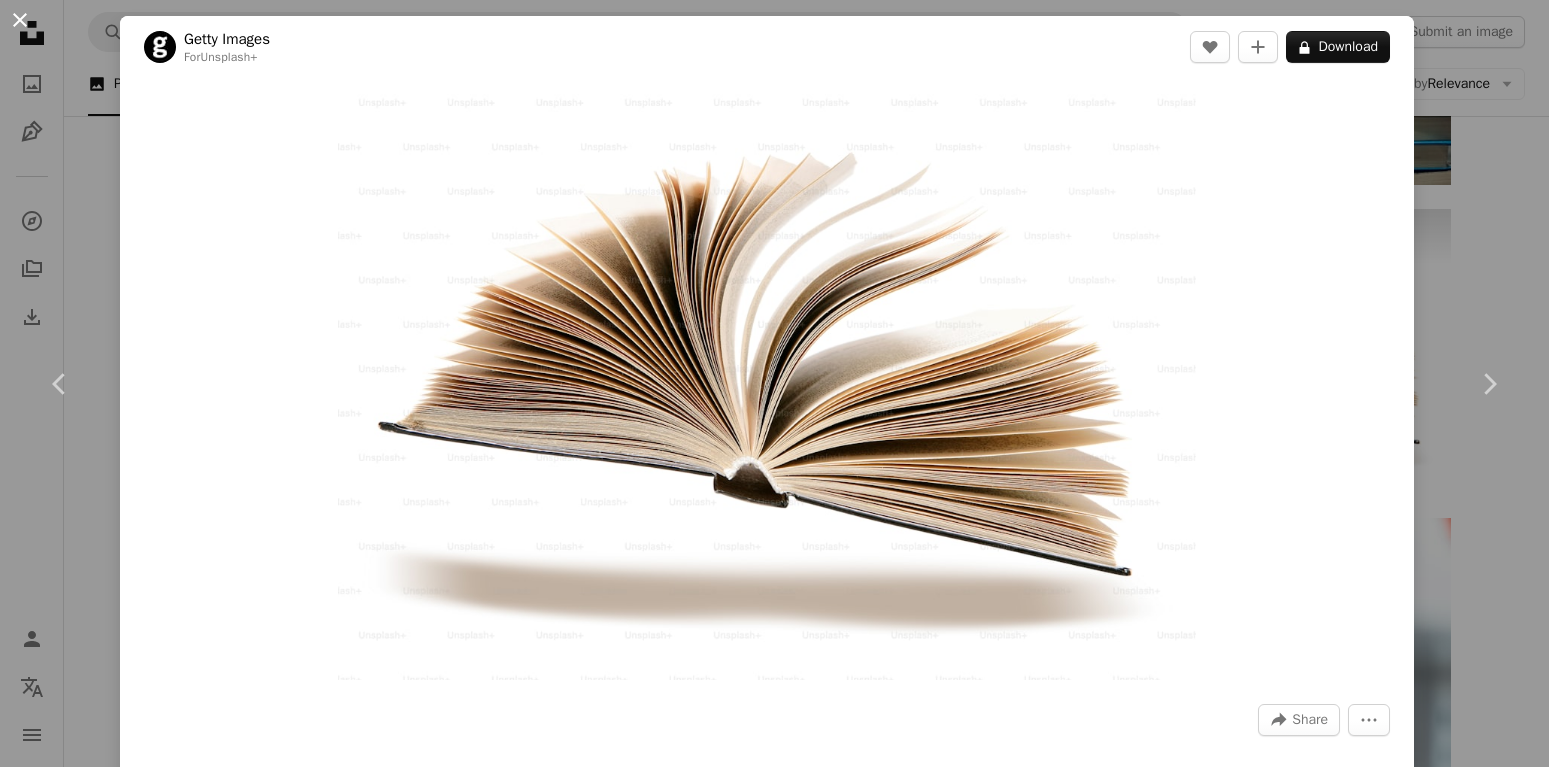 click on "An X shape" at bounding box center [20, 20] 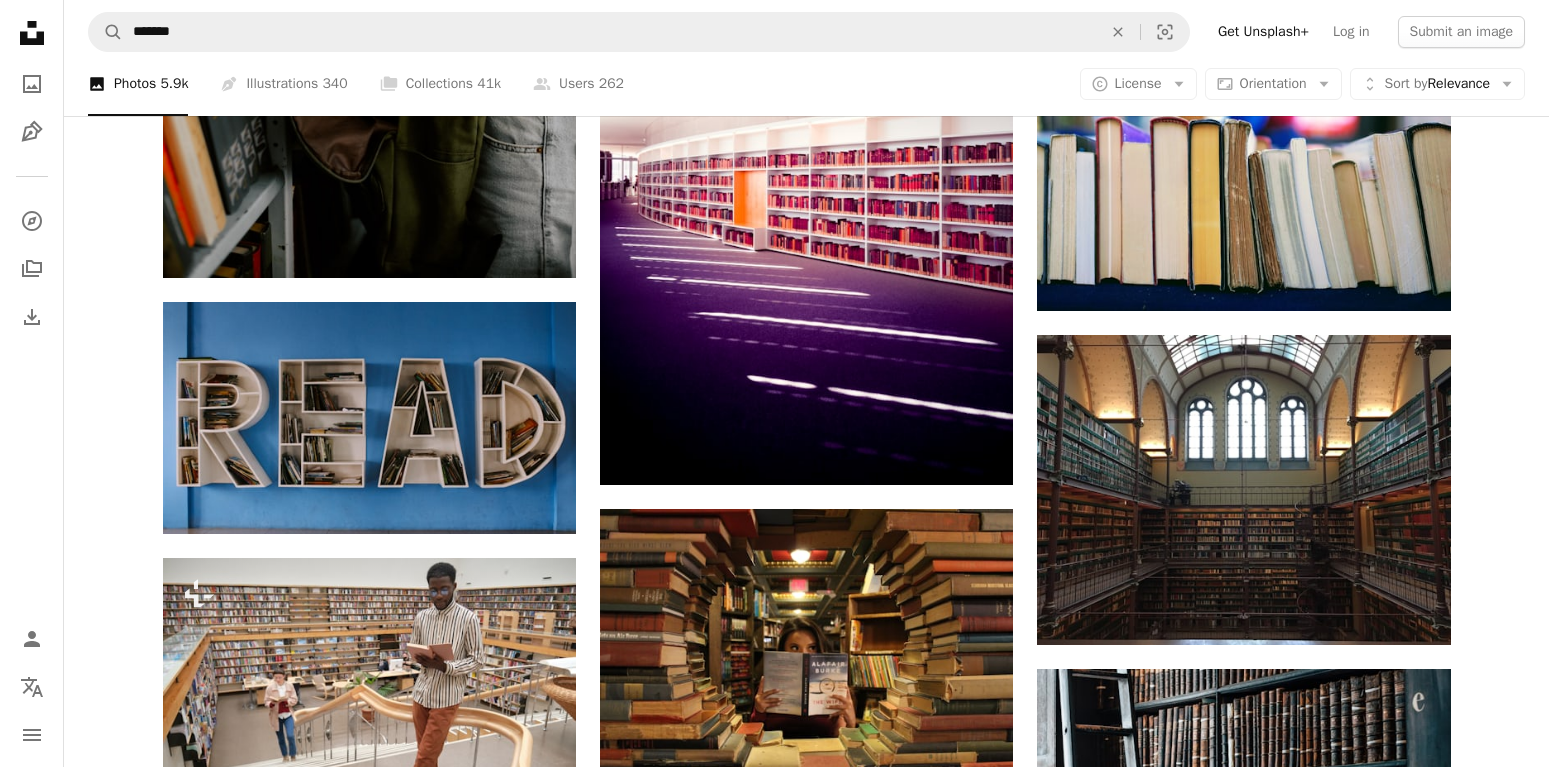 scroll, scrollTop: 25398, scrollLeft: 0, axis: vertical 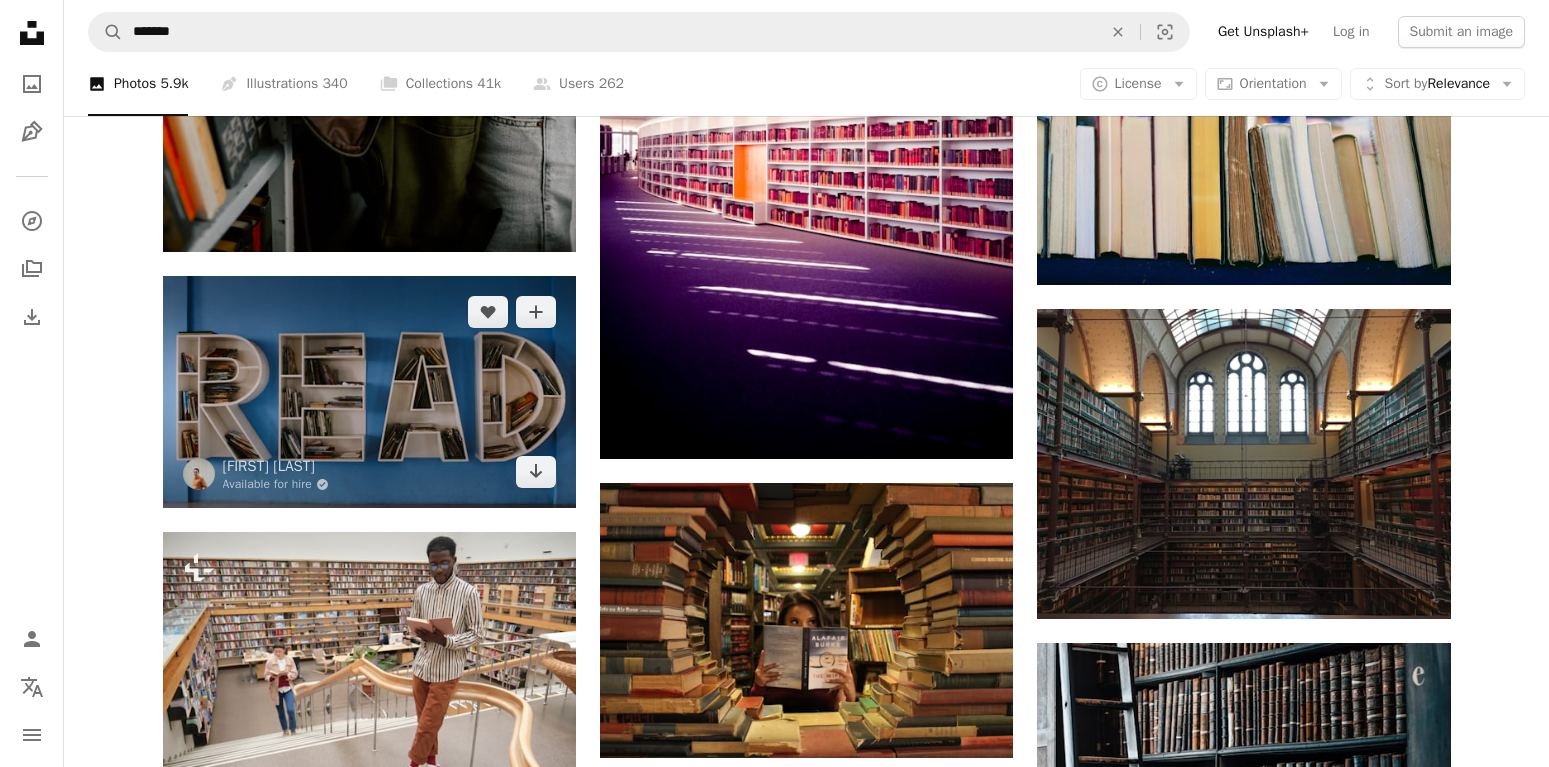 click at bounding box center [369, 392] 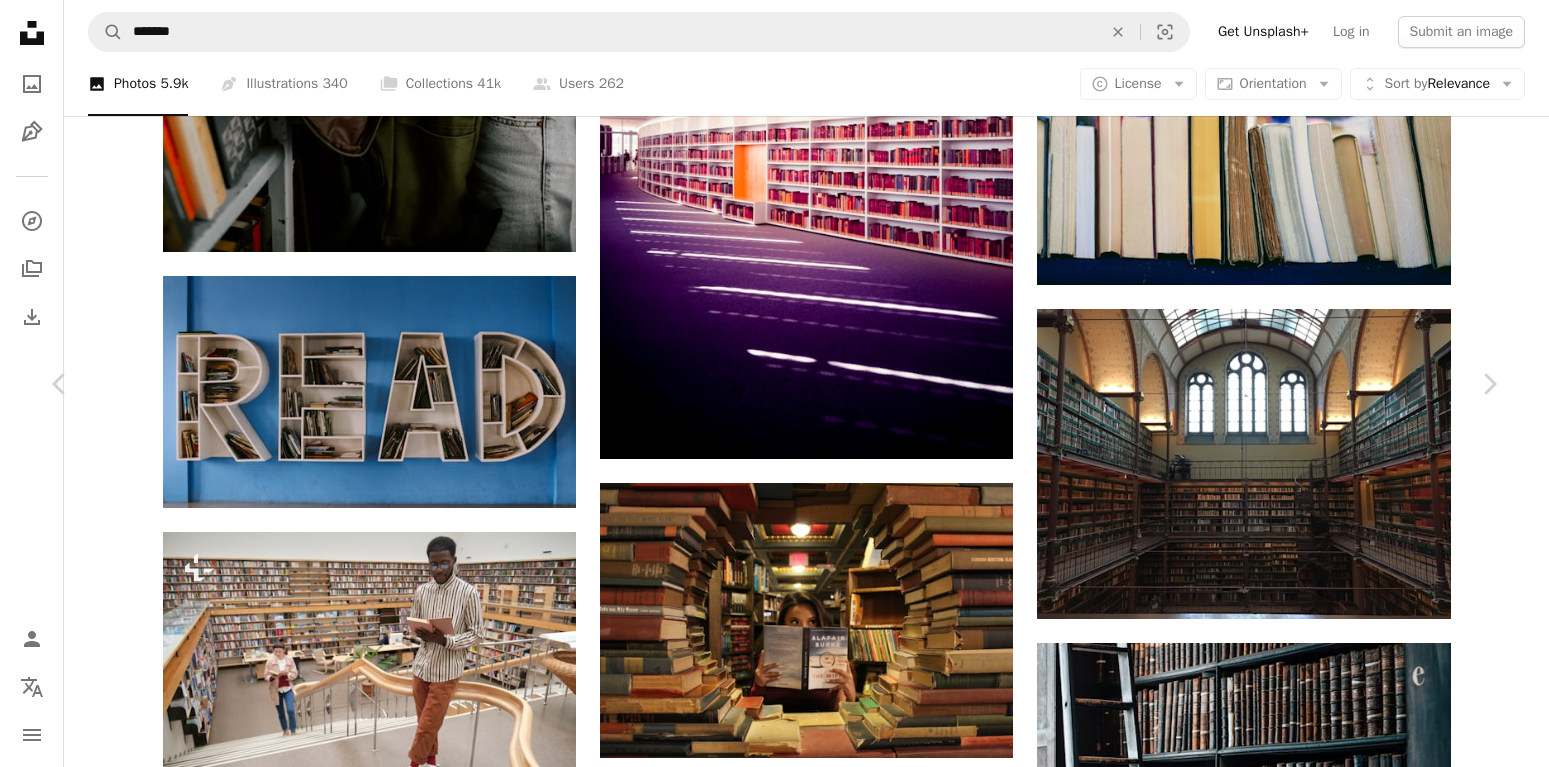 click on "An X shape Chevron left Chevron right [FIRST] [LAST] Available for hire A checkmark inside of a circle A heart A plus sign Download free Chevron down Zoom in Views 9,983,910 Downloads 29,488 A forward-right arrow Share Info icon Info More Actions Read more hold world Calendar outlined Published on  [MONTH] [DAY], [YEAR] Camera Canon, EOS 1300D Safety Free to use under the  Unsplash License building city school book library [COUNTRY] read streetphotography furniture shelf closet bookcase cupboard HD Wallpapers Browse premium related images on iStock  |  Save 20% with code UNSPLASH20 View more on iStock  ↗ Related images A heart A plus sign [FIRST] [LAST] Arrow pointing down A heart A plus sign [FIRST] [LAST] Arrow pointing down A heart A plus sign [FIRST] [LAST] Available for hire A checkmark inside of a circle Arrow pointing down A heart A plus sign [FIRST] [LAST] Arrow pointing down A heart A plus sign [FIRST] [LAST] Available for hire A checkmark inside of a circle Arrow pointing down A heart A plus sign [FIRST] [LAST] Available for hire A checkmark inside of a circle Arrow pointing down A heart A plus sign [FIRST] [LAST] Available for hire A checkmark inside of a circle A heart" at bounding box center (774, 4775) 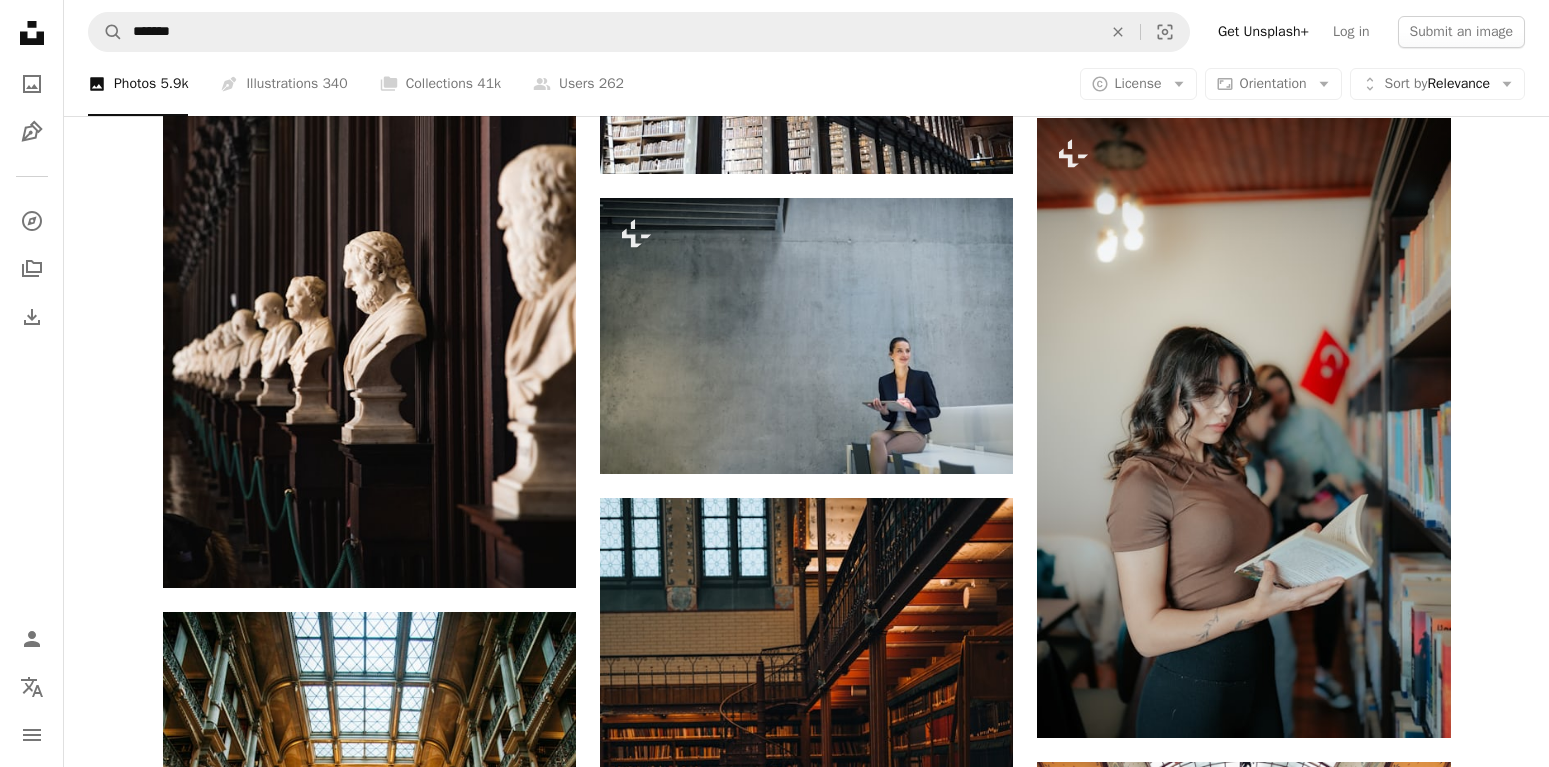 scroll, scrollTop: 36822, scrollLeft: 0, axis: vertical 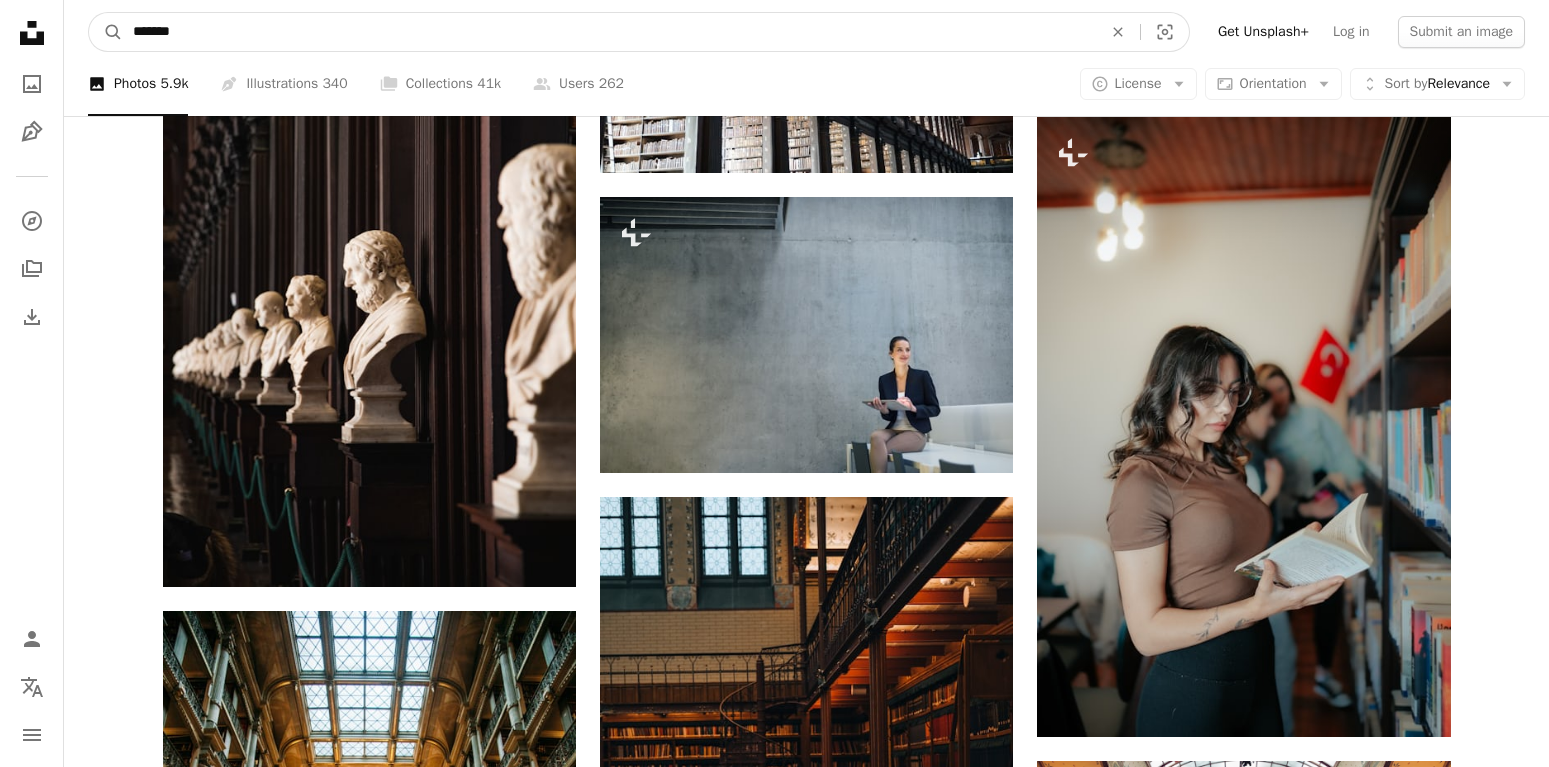 click on "*******" at bounding box center (609, 32) 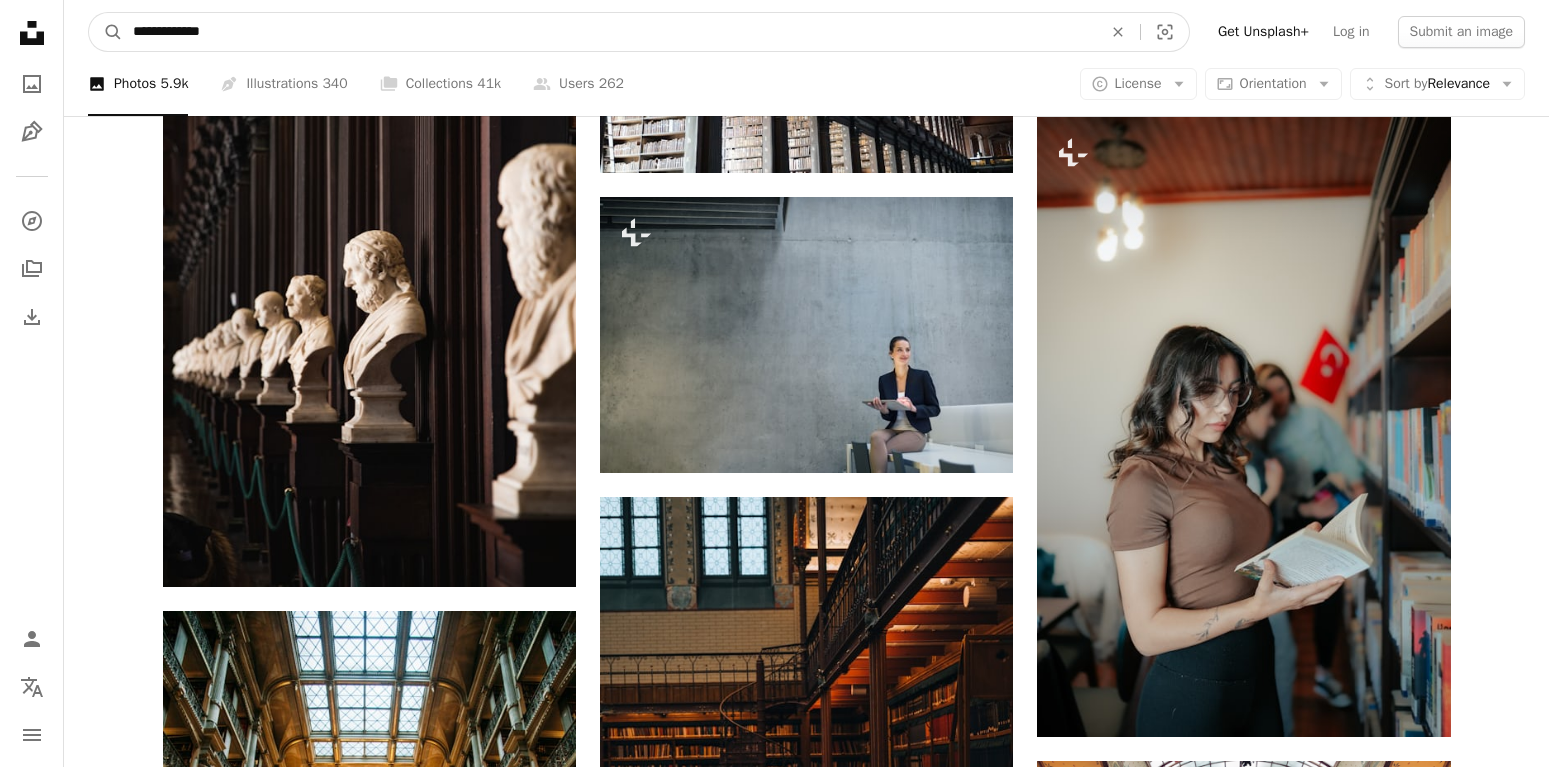 type on "**********" 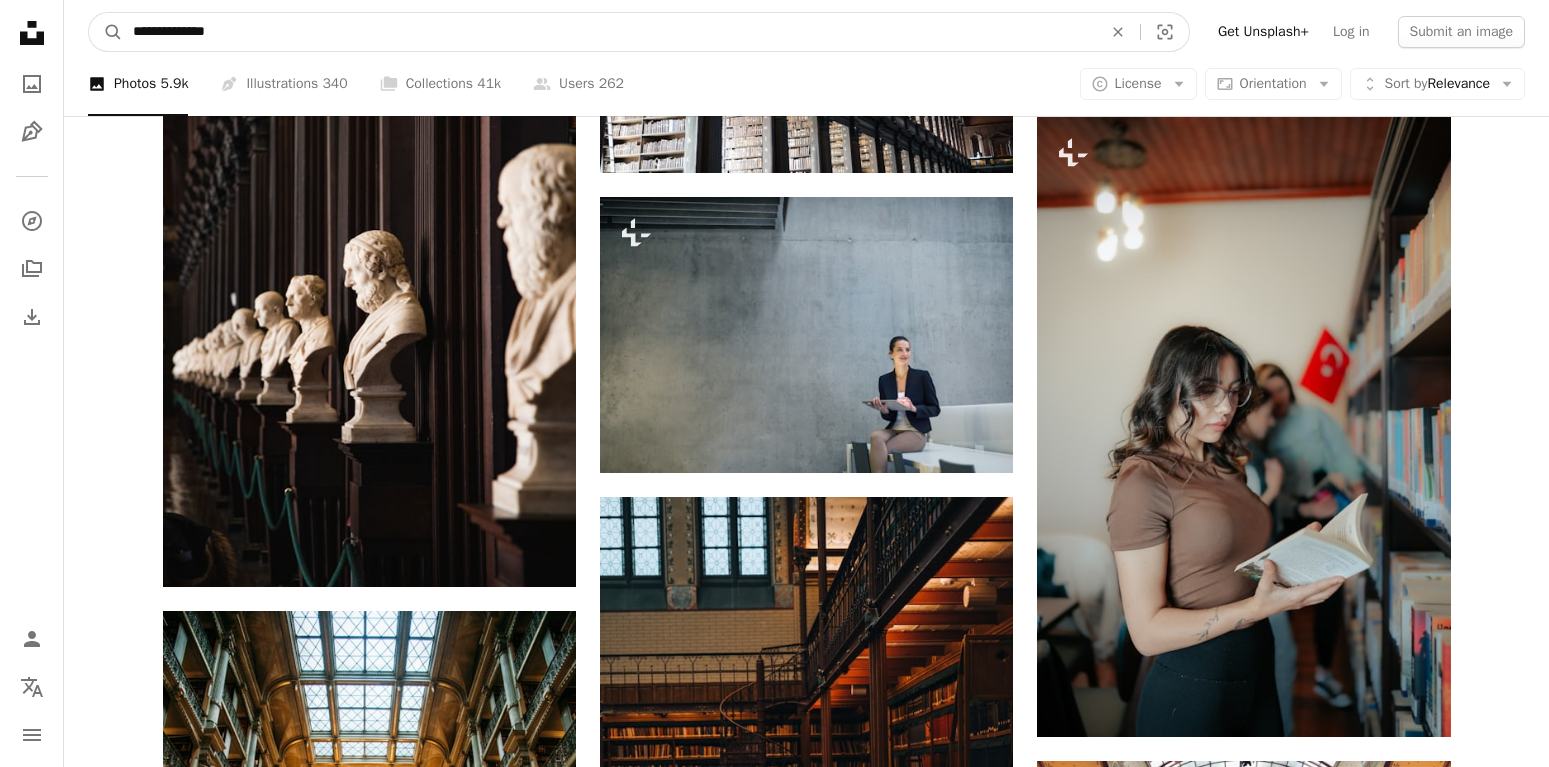 click on "A magnifying glass" at bounding box center [106, 32] 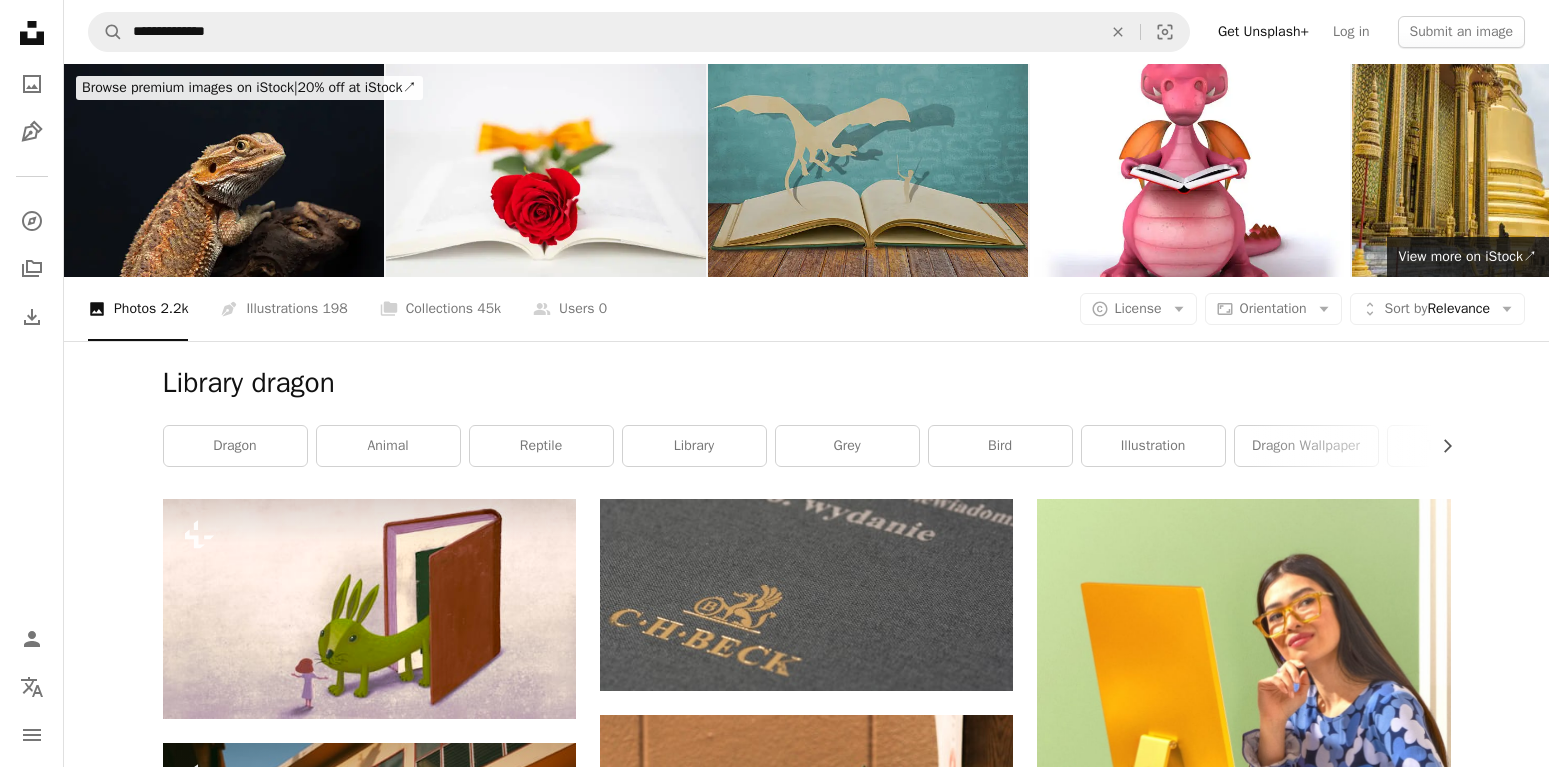 click at bounding box center (868, 170) 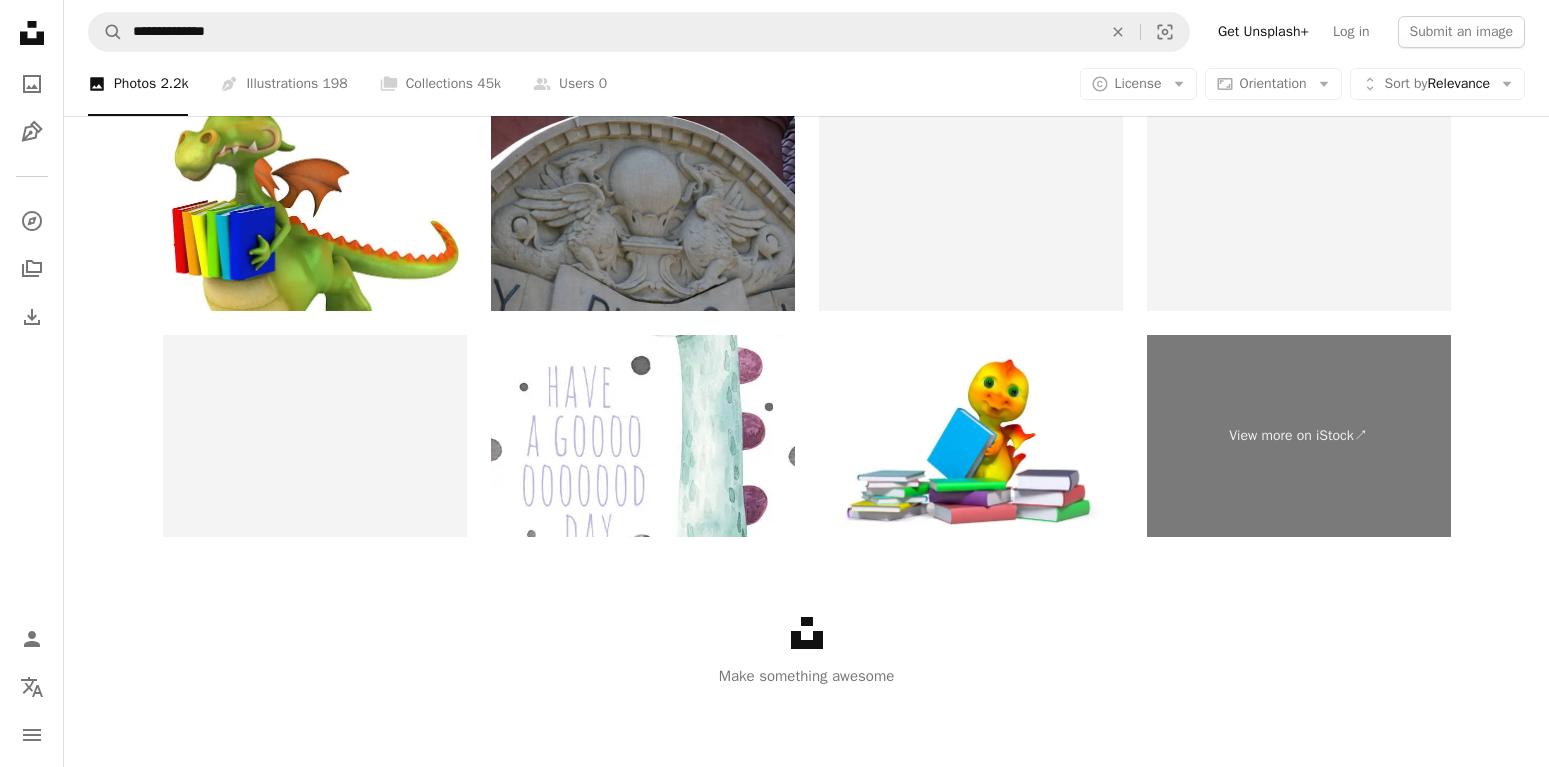scroll, scrollTop: 3794, scrollLeft: 0, axis: vertical 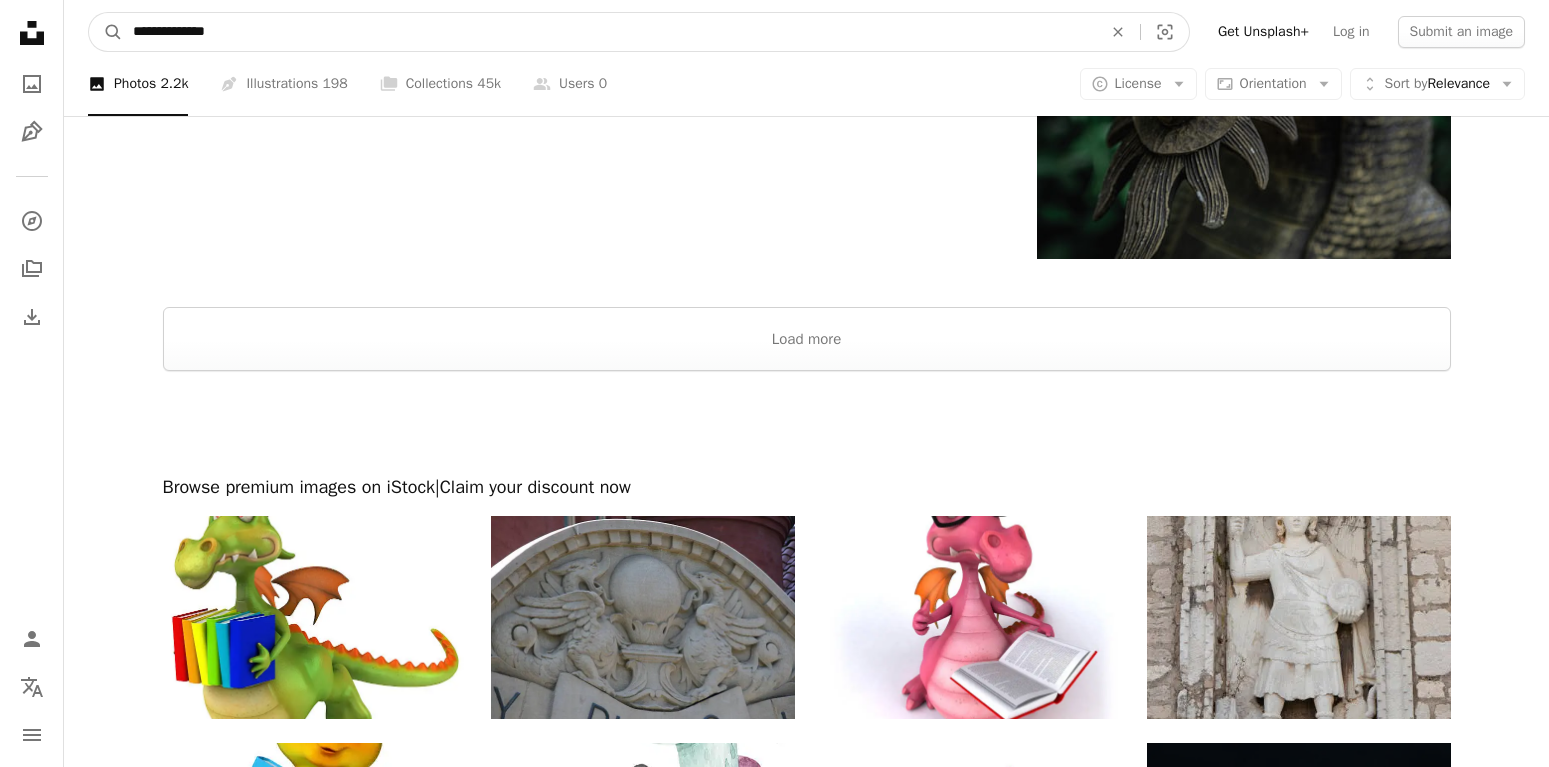 click on "**********" at bounding box center (609, 32) 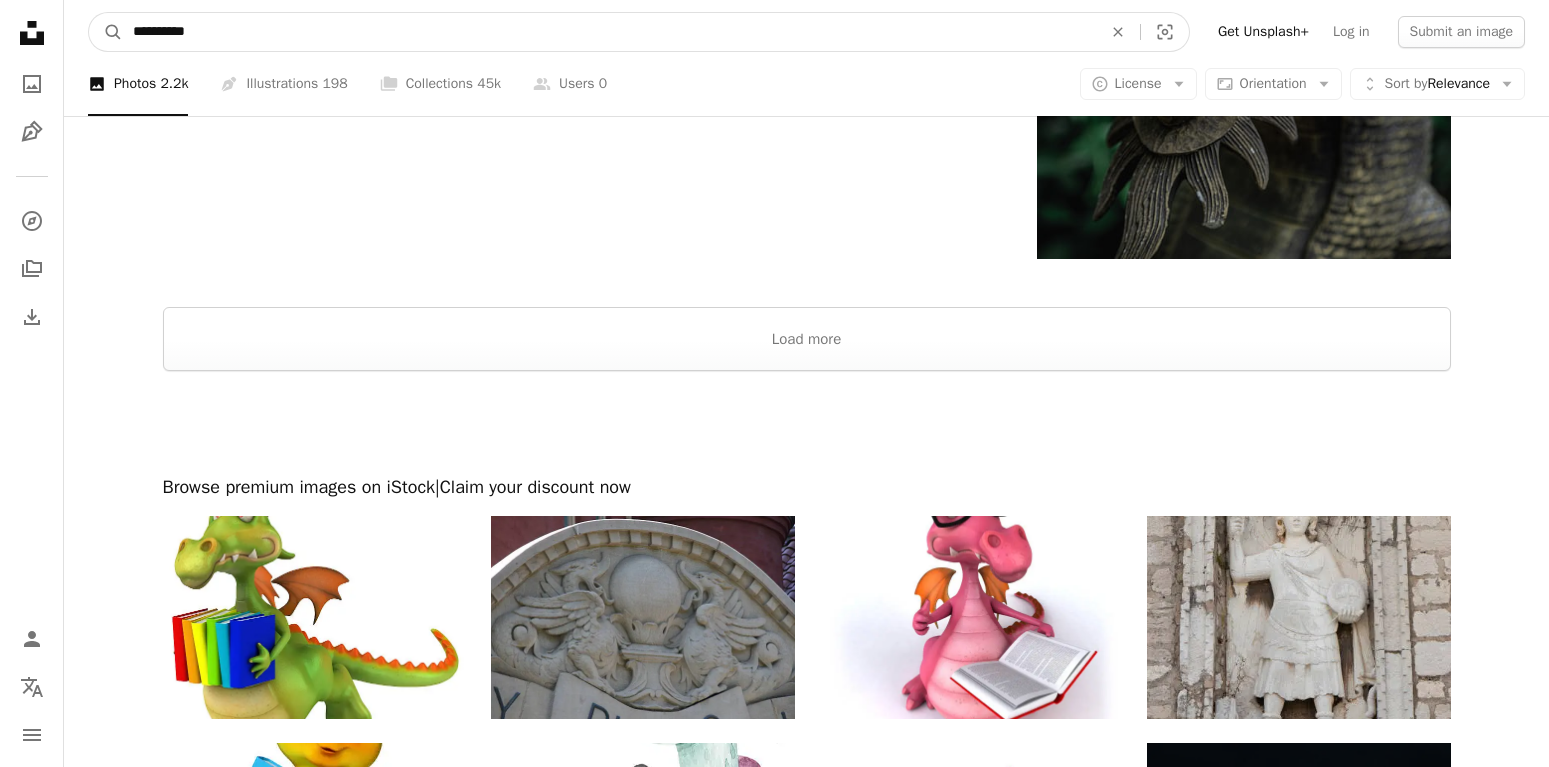 type on "**********" 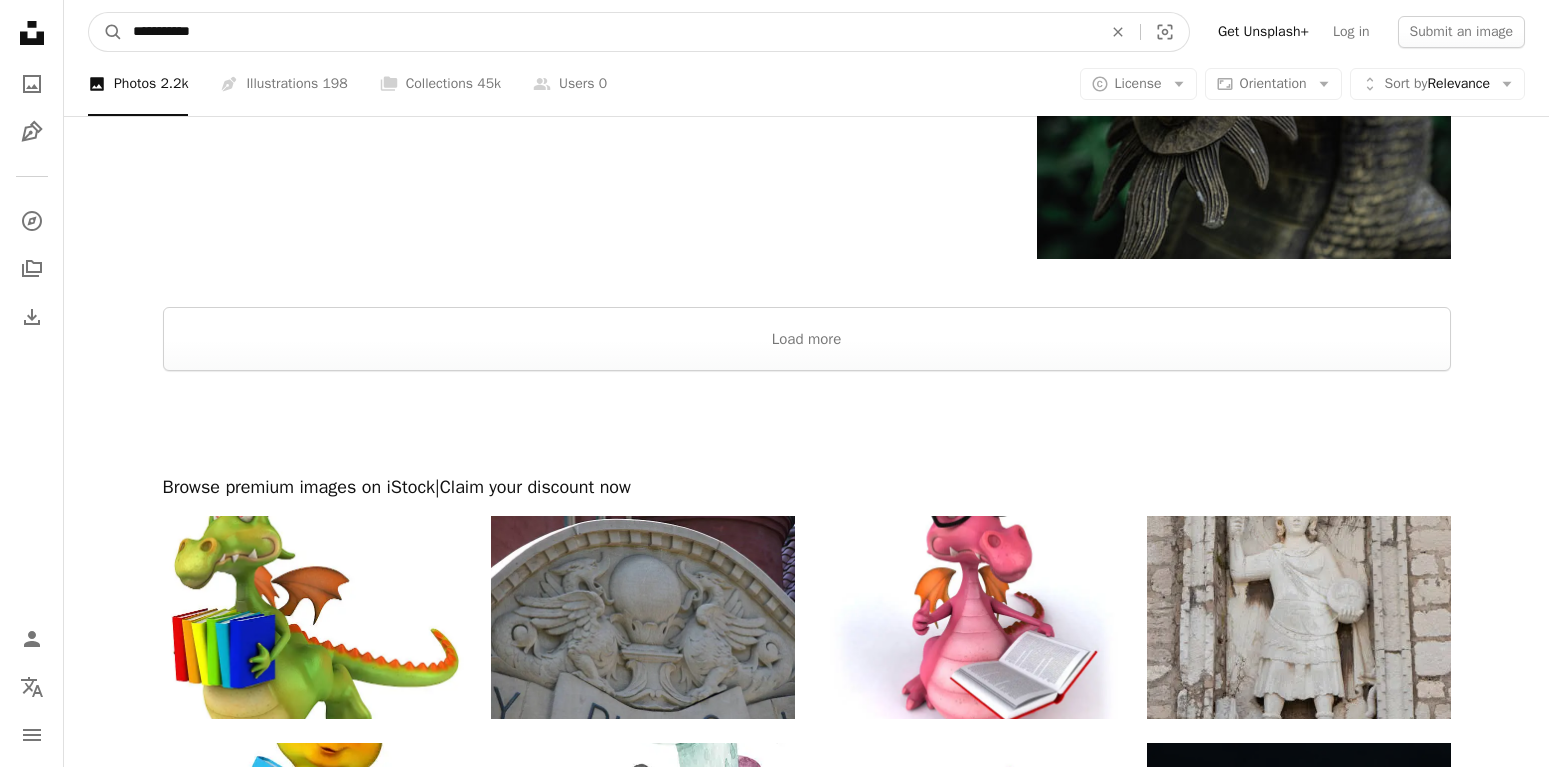 click on "A magnifying glass" at bounding box center (106, 32) 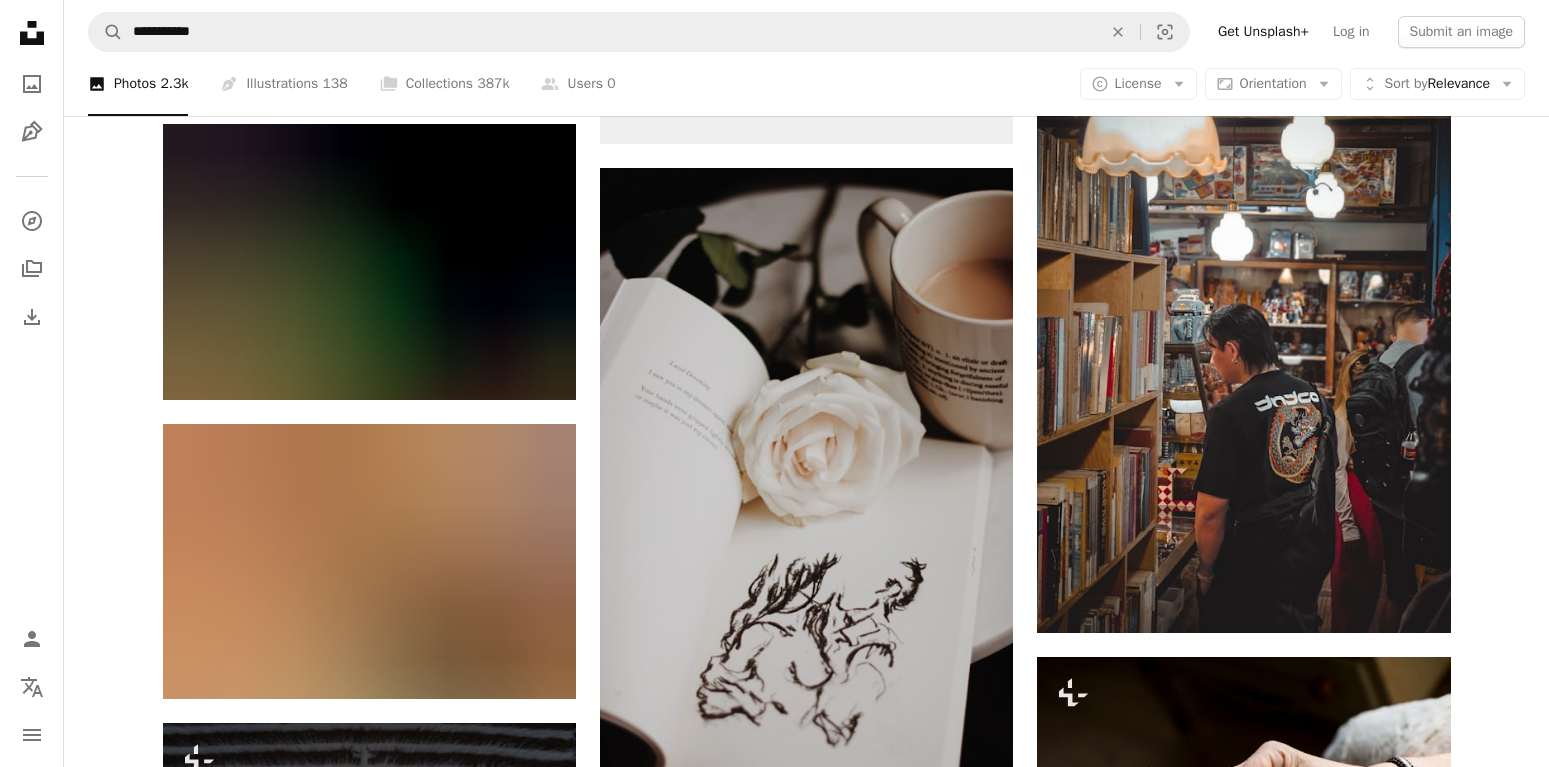 scroll, scrollTop: 1020, scrollLeft: 0, axis: vertical 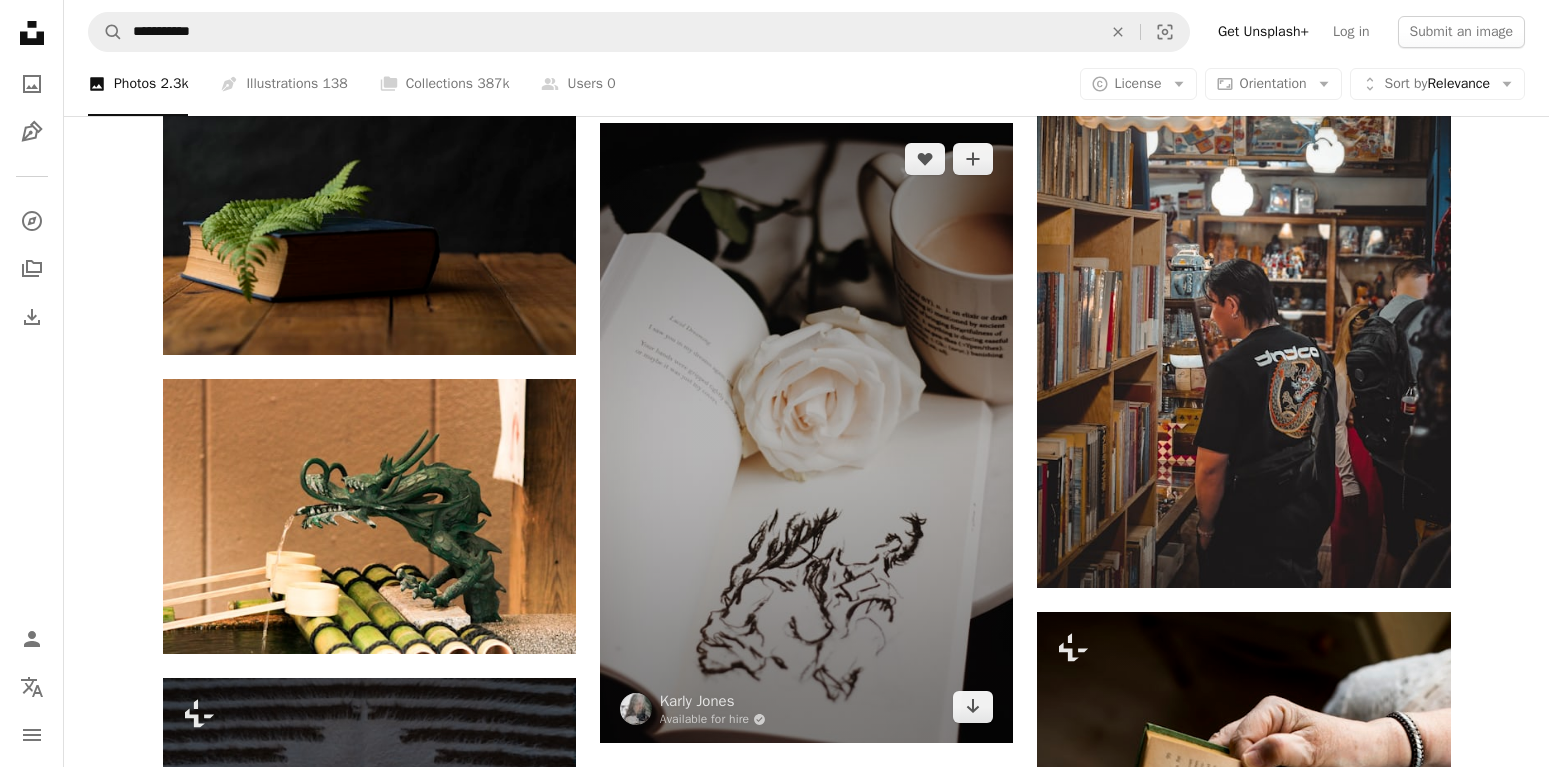 click at bounding box center (806, 433) 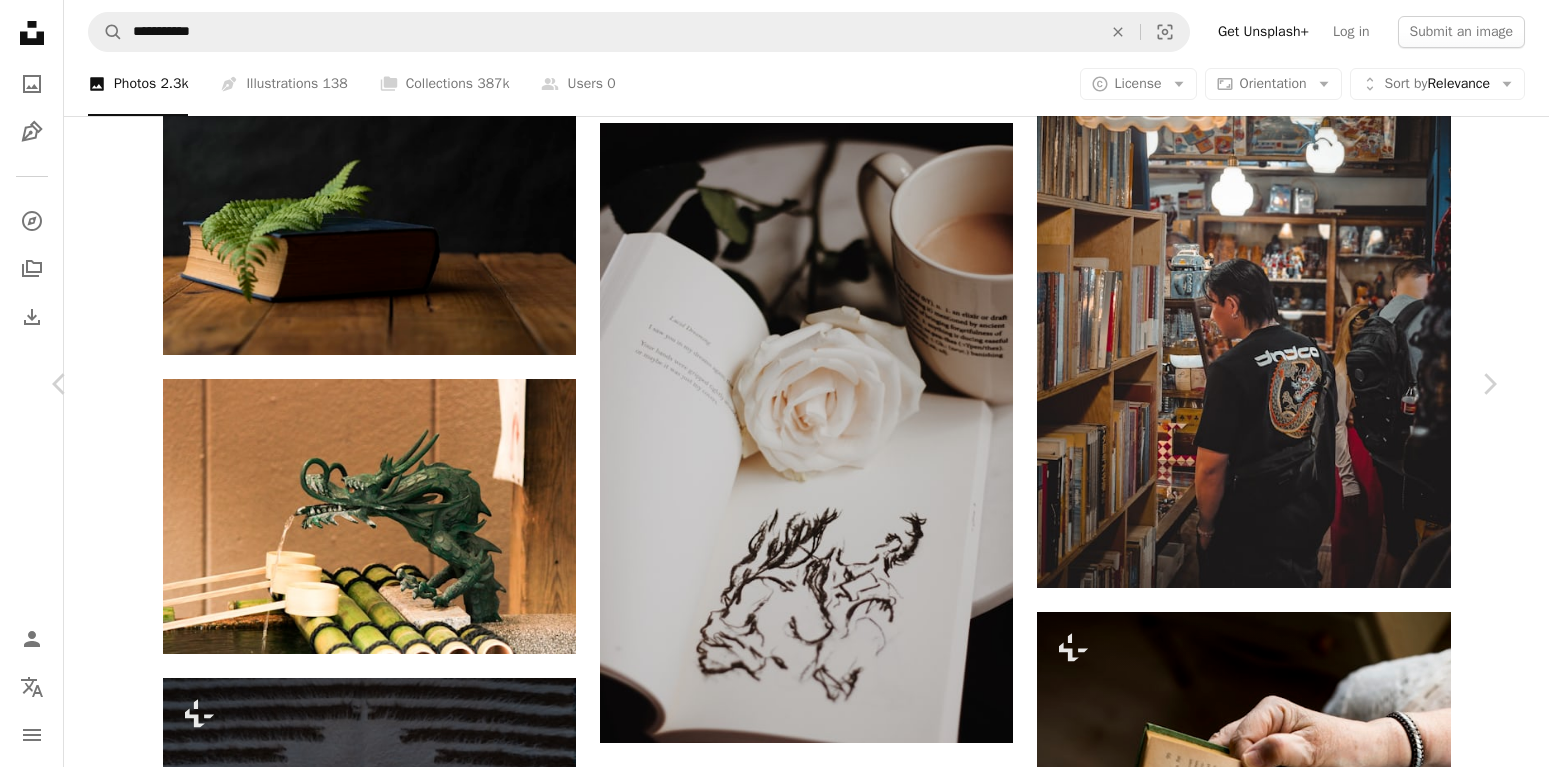 click at bounding box center (767, 4552) 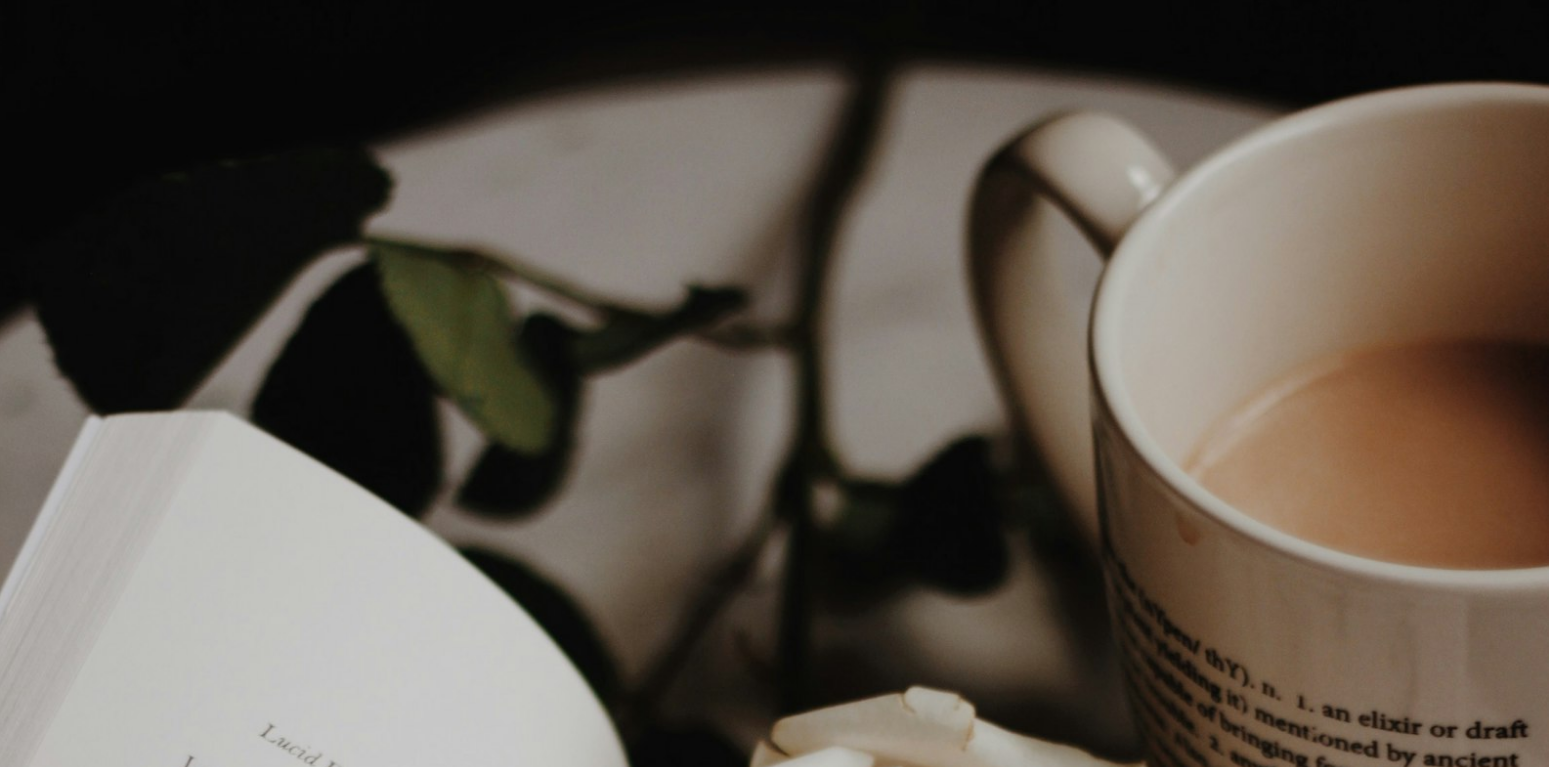 scroll, scrollTop: 780, scrollLeft: 0, axis: vertical 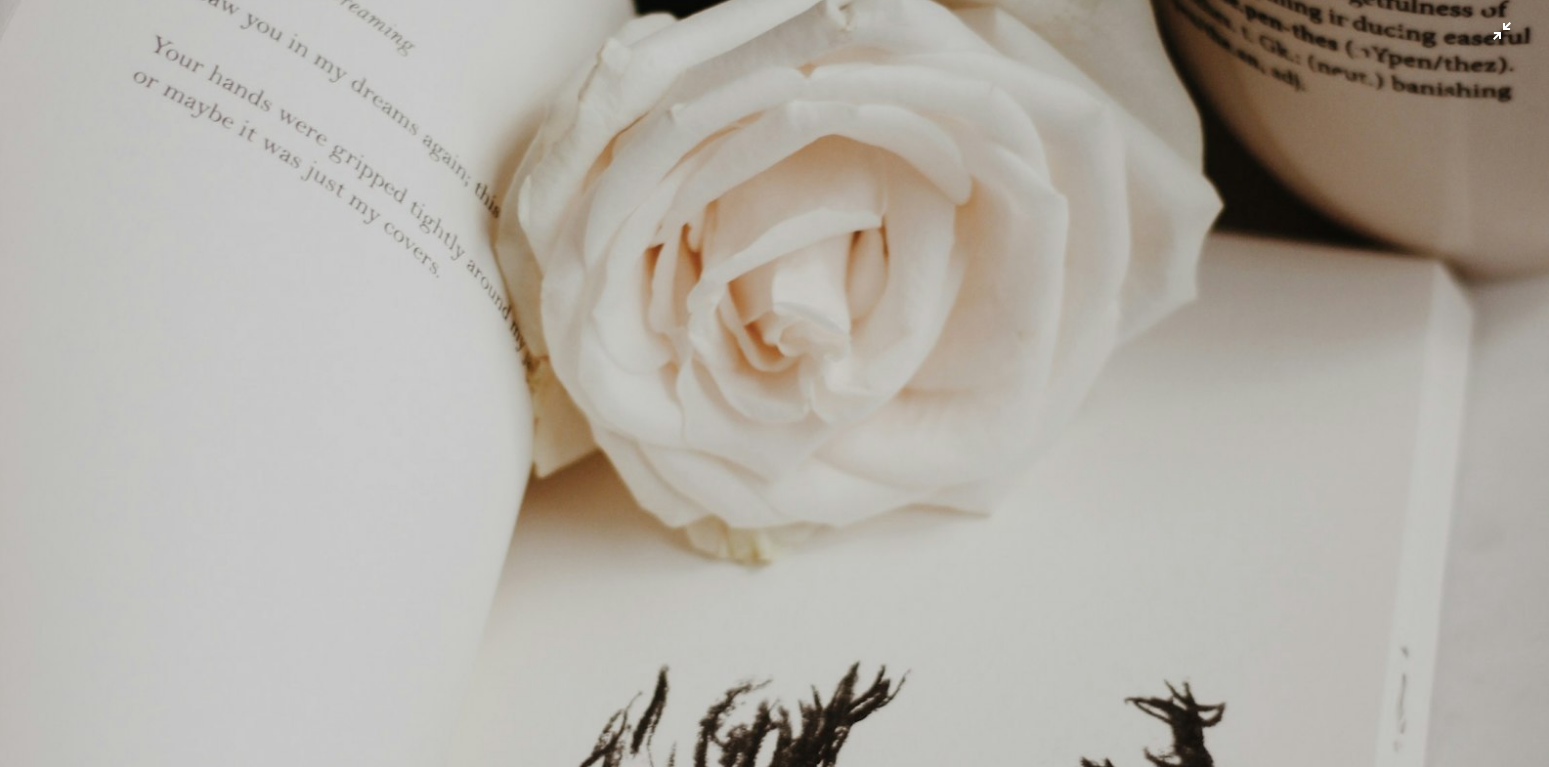 click at bounding box center [774, 382] 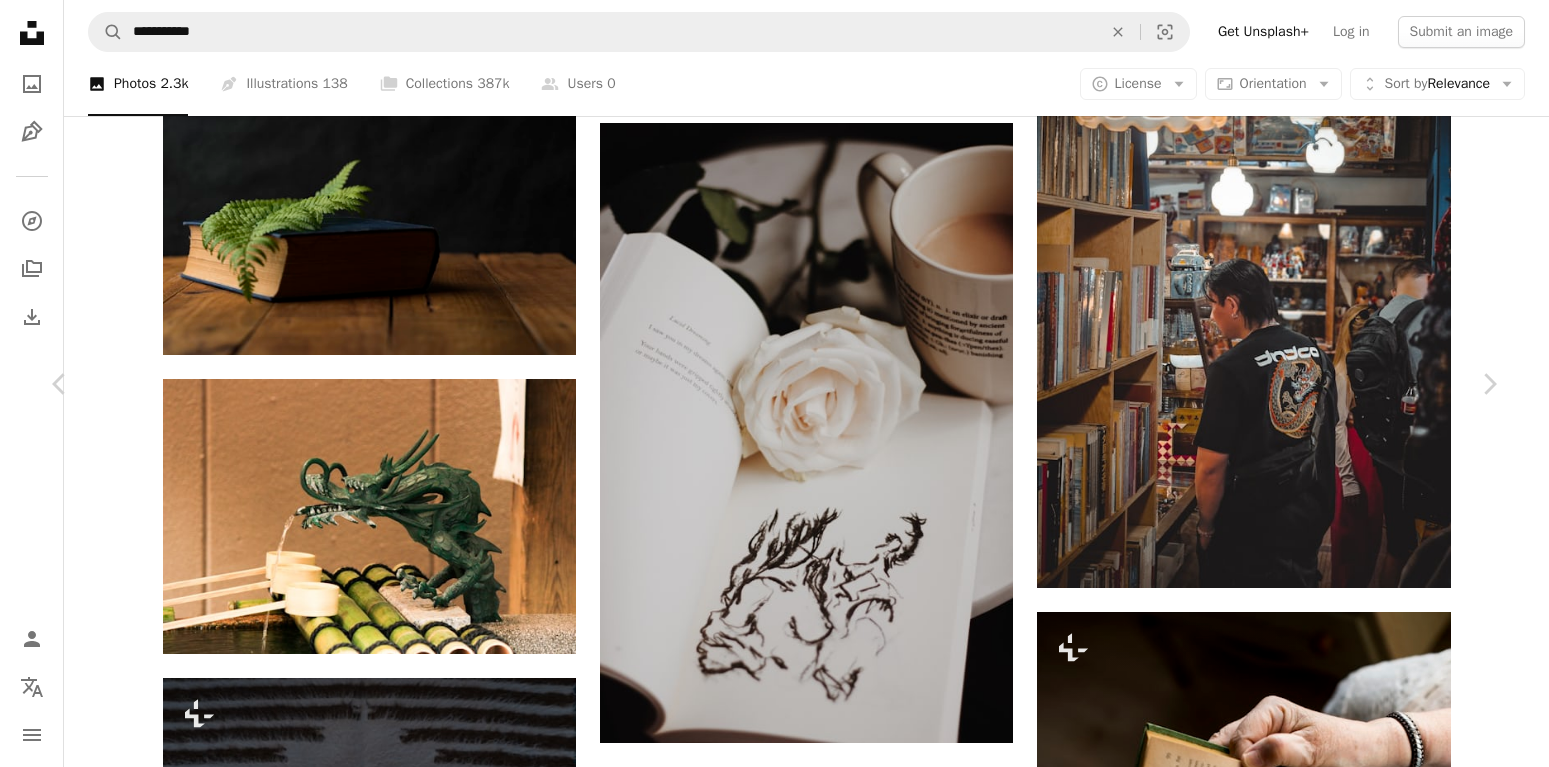 click on "An X shape Chevron left Chevron right [FIRST] [LAST] Available for hire A checkmark inside of a circle A heart A plus sign Download free Chevron down Zoom in Views 140,618 Downloads 1,290 A forward-right arrow Share Info icon Info More Actions Calendar outlined Published on  [MONTH] [DAY], [YEAR] Camera Canon, EOS REBEL T2i Safety Free to use under the  Unsplash License flower rose plant grey text drink coffee cup blossom pottery cup beverage Free stock photos Browse premium related images on iStock  |  Save 20% with code UNSPLASH20 View more on iStock  ↗ Related images A heart A plus sign [FIRST] [LAST] Available for hire A checkmark inside of a circle Arrow pointing down A heart A plus sign [FIRST] [LAST] Arrow pointing down Plus sign for Unsplash+ A heart A plus sign [FIRST] [LAST] For  Unsplash+ A lock Download A heart A plus sign [FIRST] [LAST] Available for hire A checkmark inside of a circle Arrow pointing down A heart A plus sign [FIRST] [LAST] Available for hire A checkmark inside of a circle A heart For" at bounding box center [774, 4551] 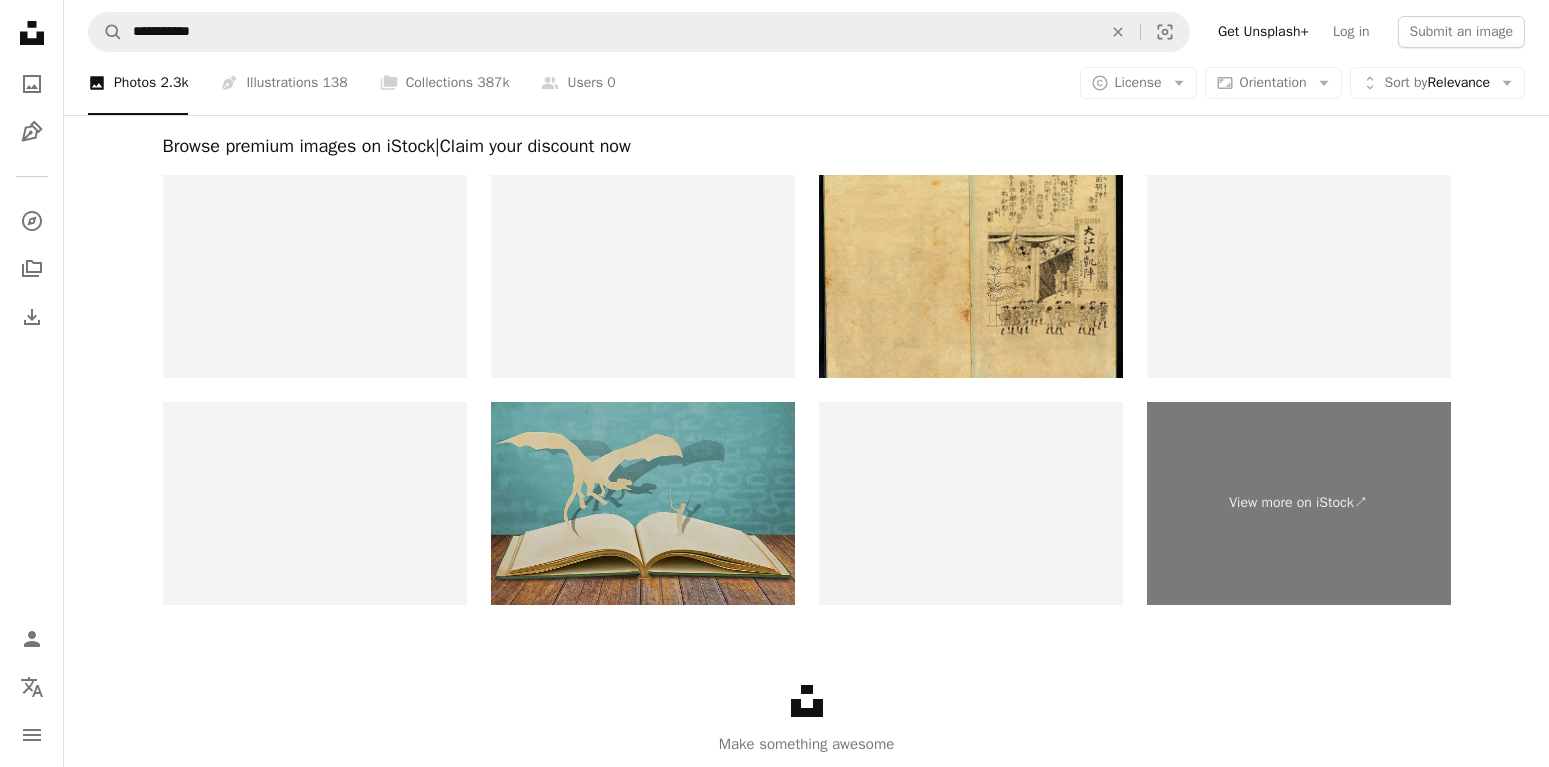 scroll, scrollTop: 4420, scrollLeft: 0, axis: vertical 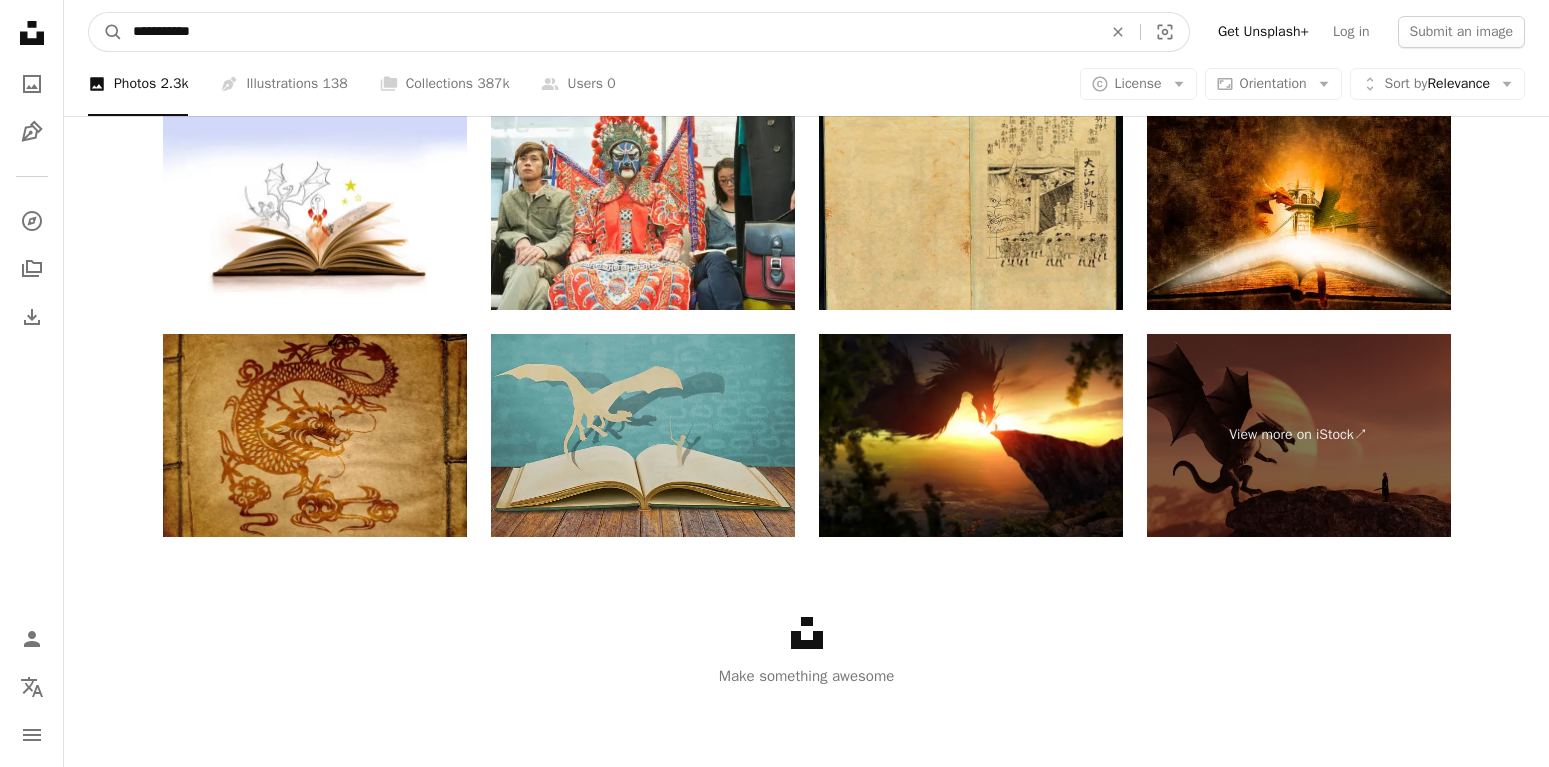 click on "**********" at bounding box center (609, 32) 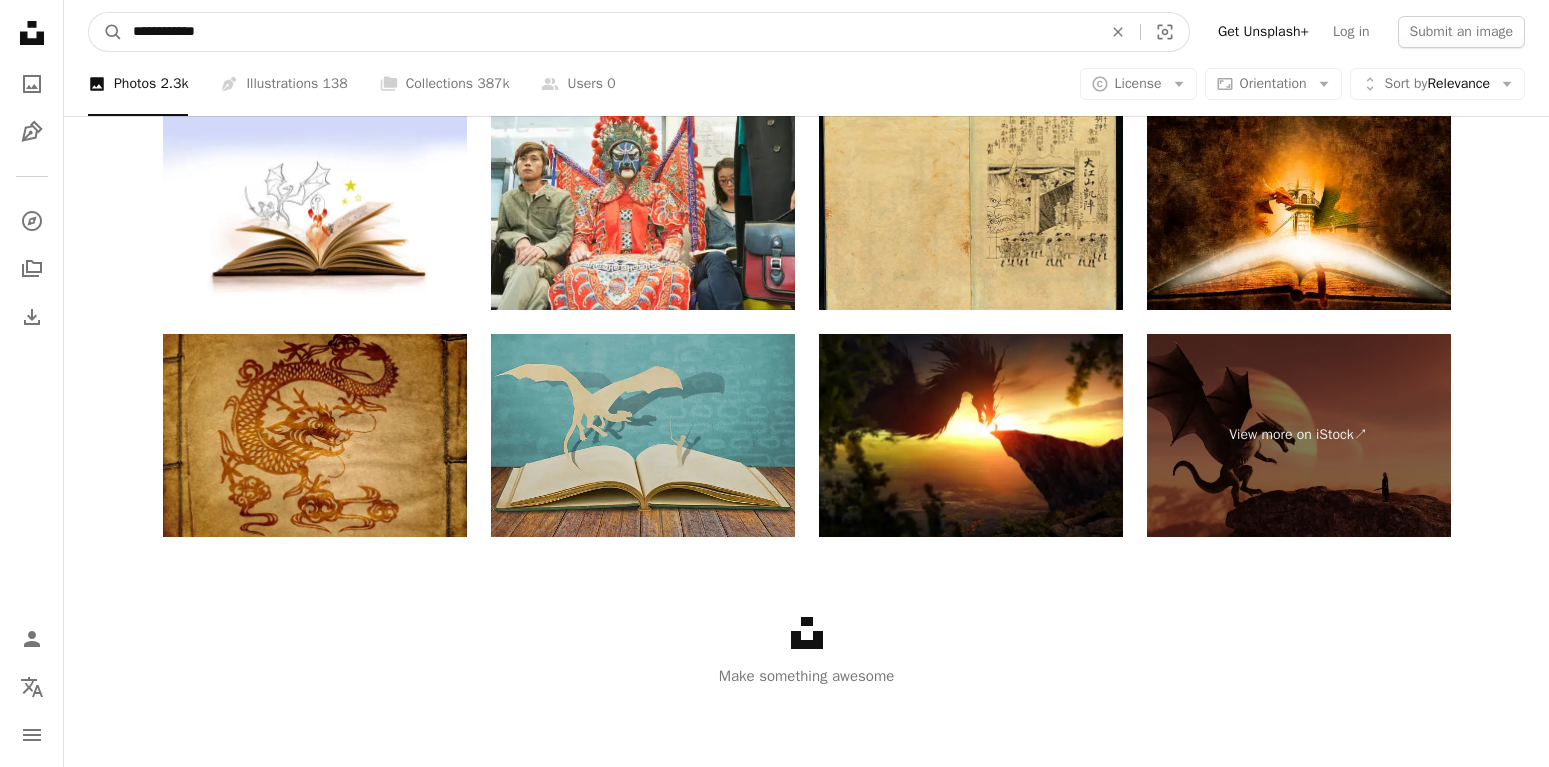 click on "A magnifying glass" at bounding box center (106, 32) 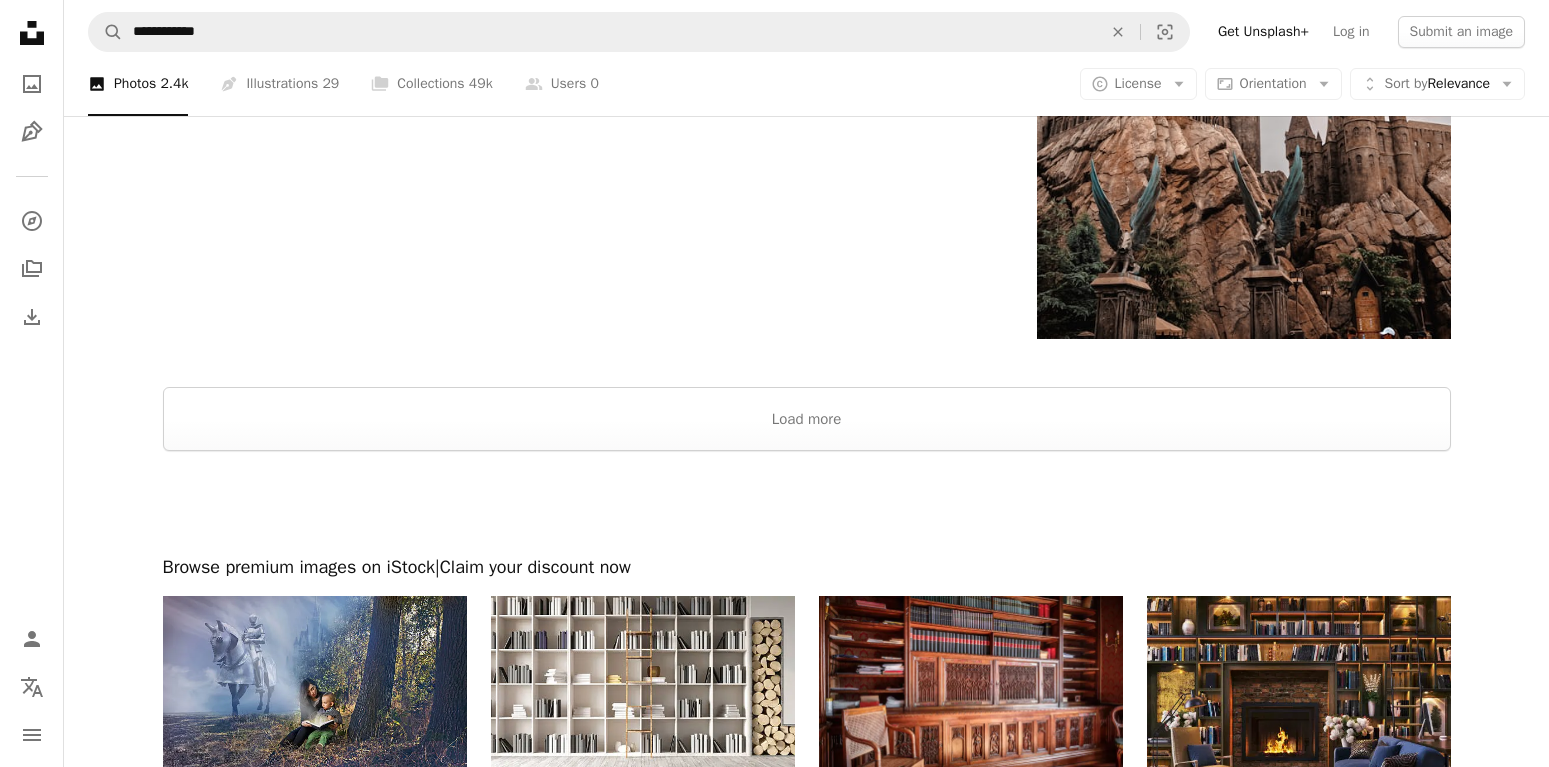 scroll, scrollTop: 4590, scrollLeft: 0, axis: vertical 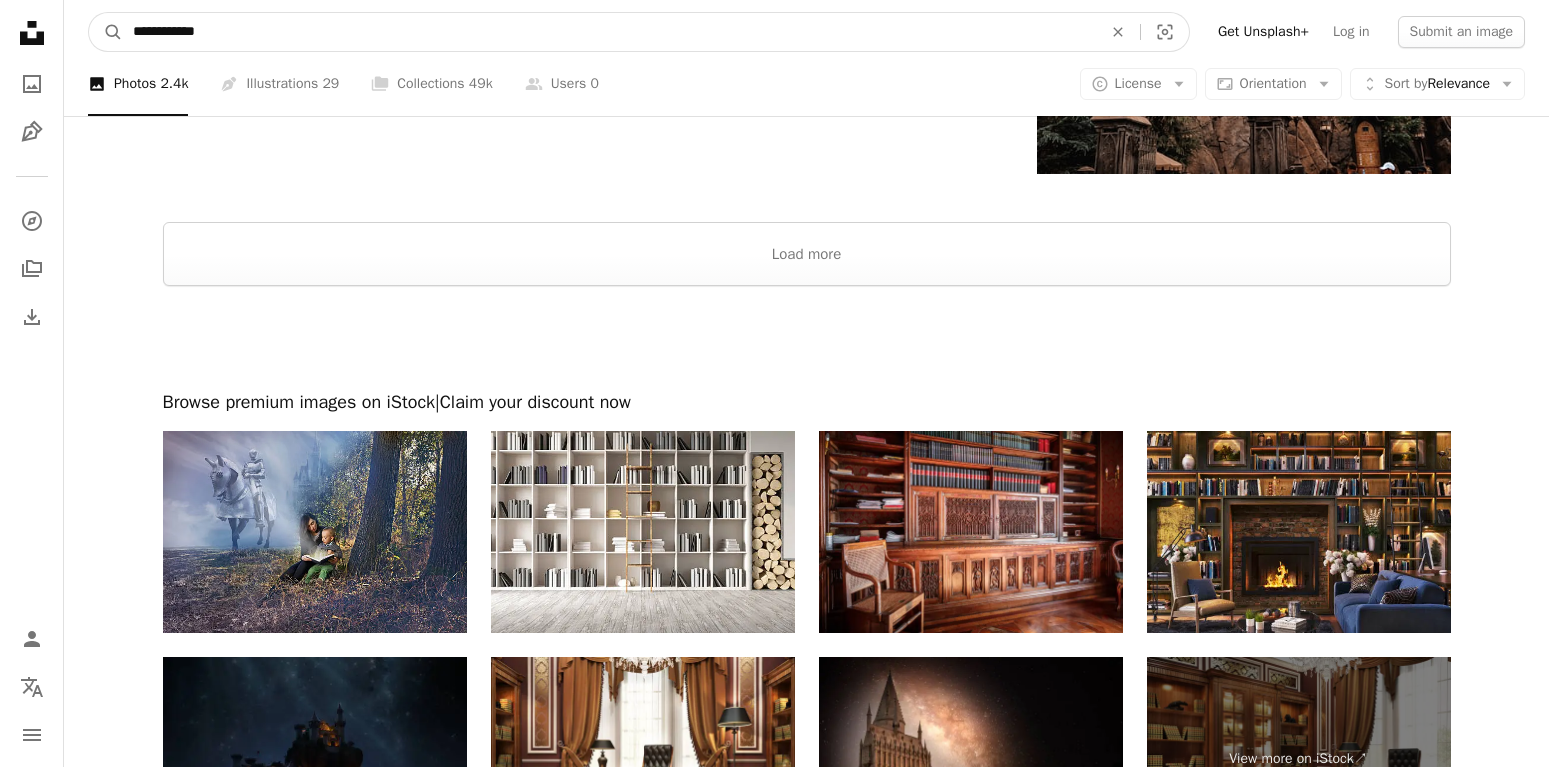 click on "**********" at bounding box center (609, 32) 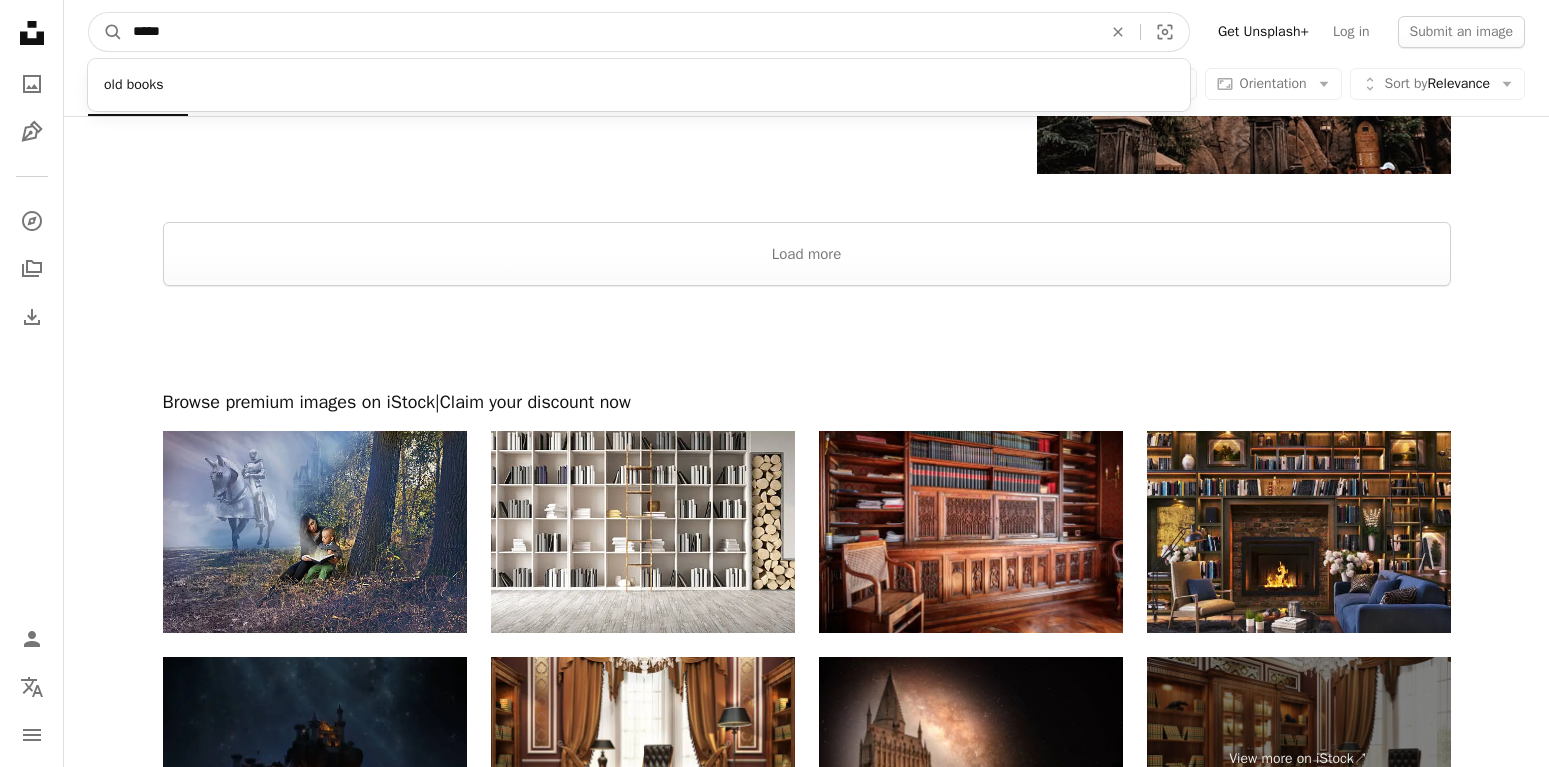 type on "*****" 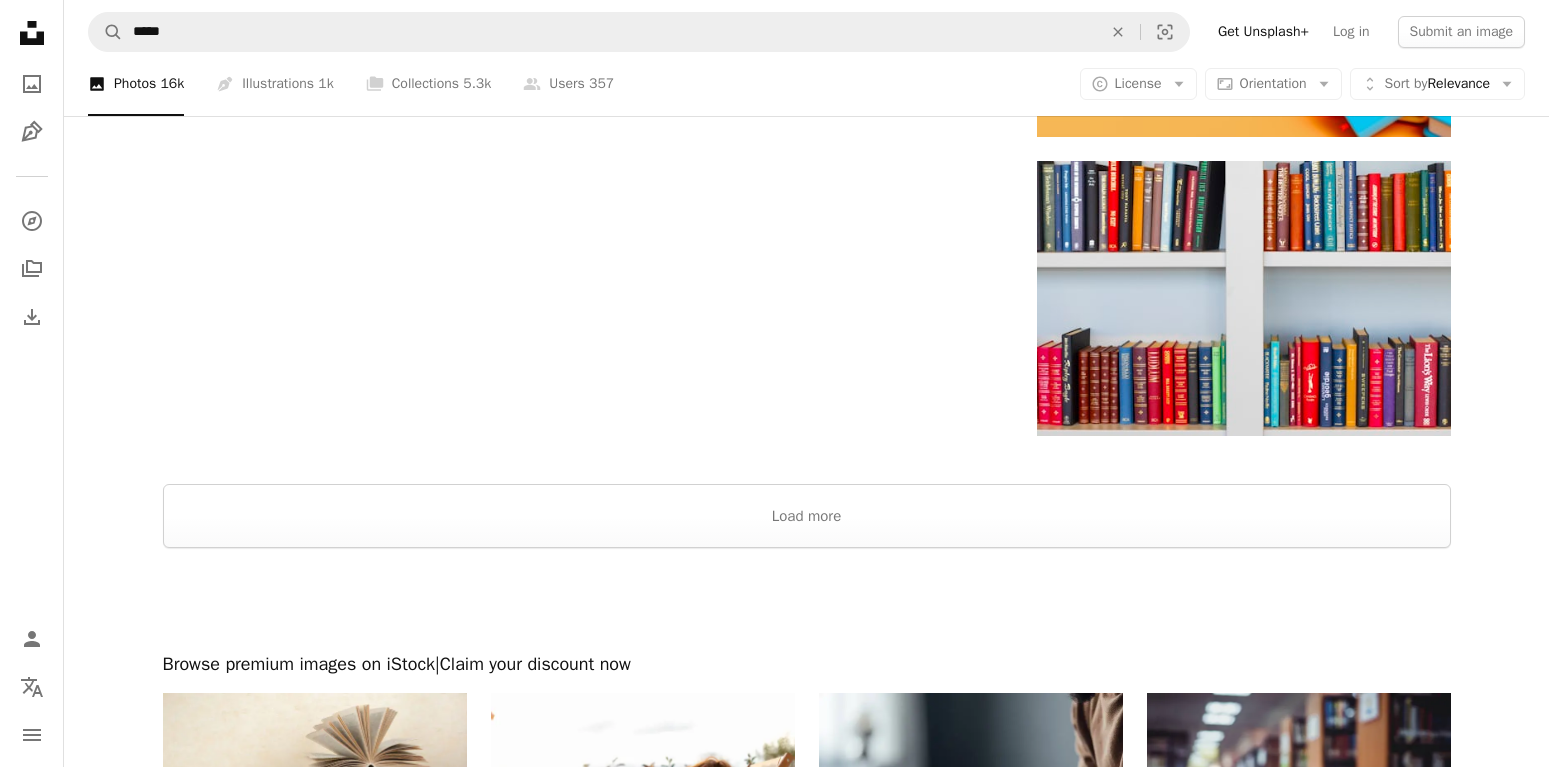 scroll, scrollTop: 3978, scrollLeft: 0, axis: vertical 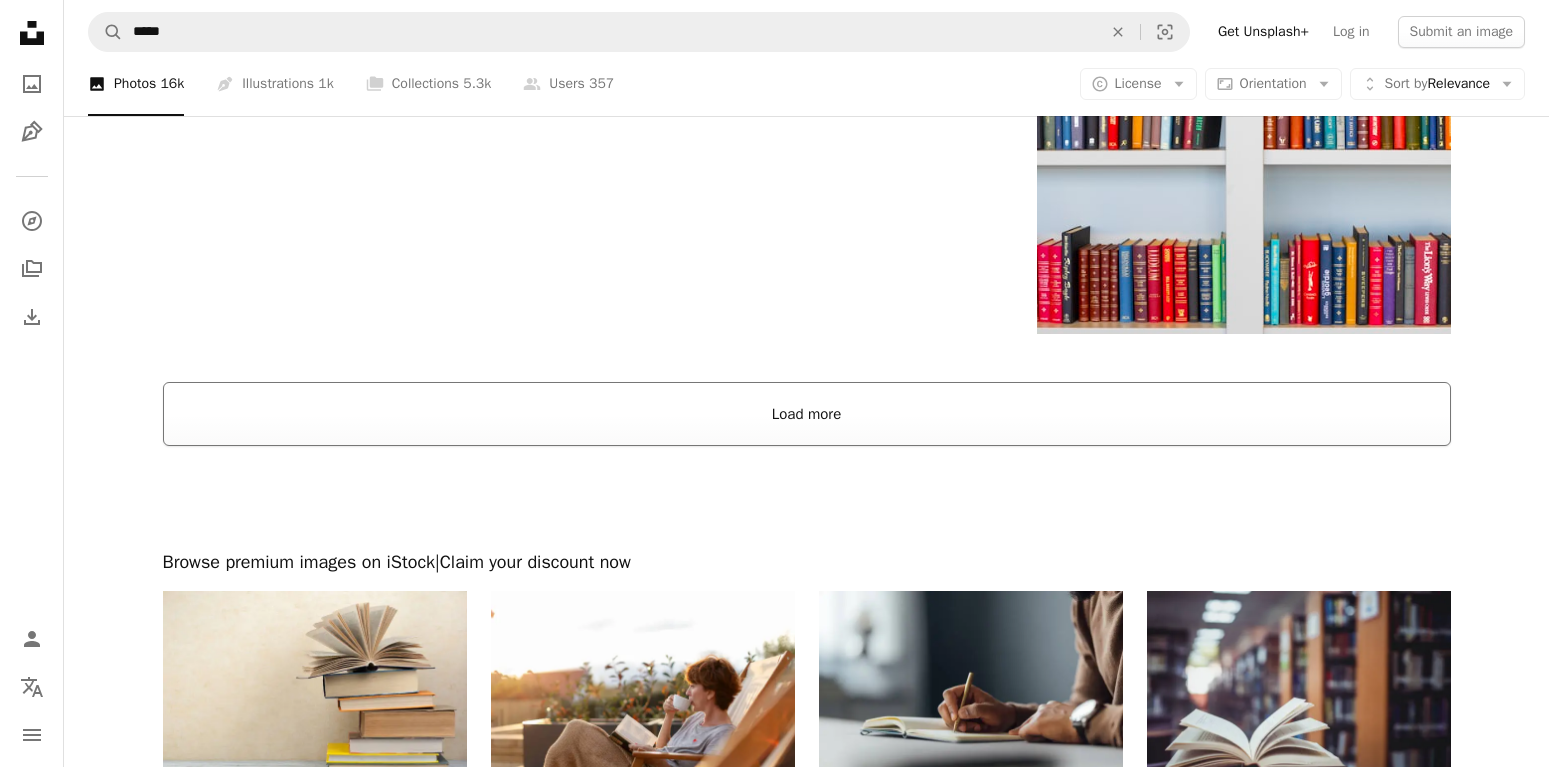 click on "Load more" at bounding box center [807, 414] 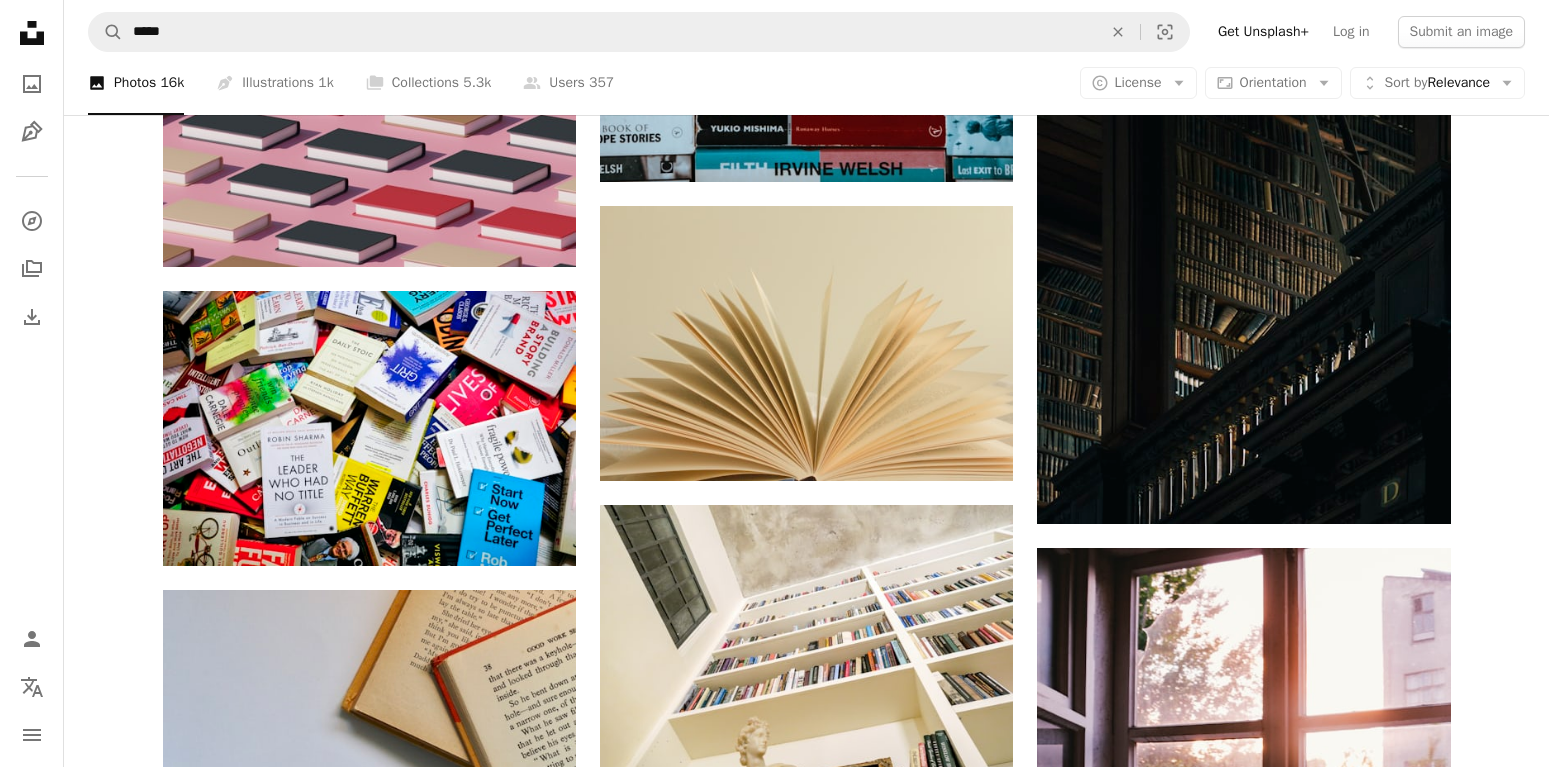 scroll, scrollTop: 8364, scrollLeft: 0, axis: vertical 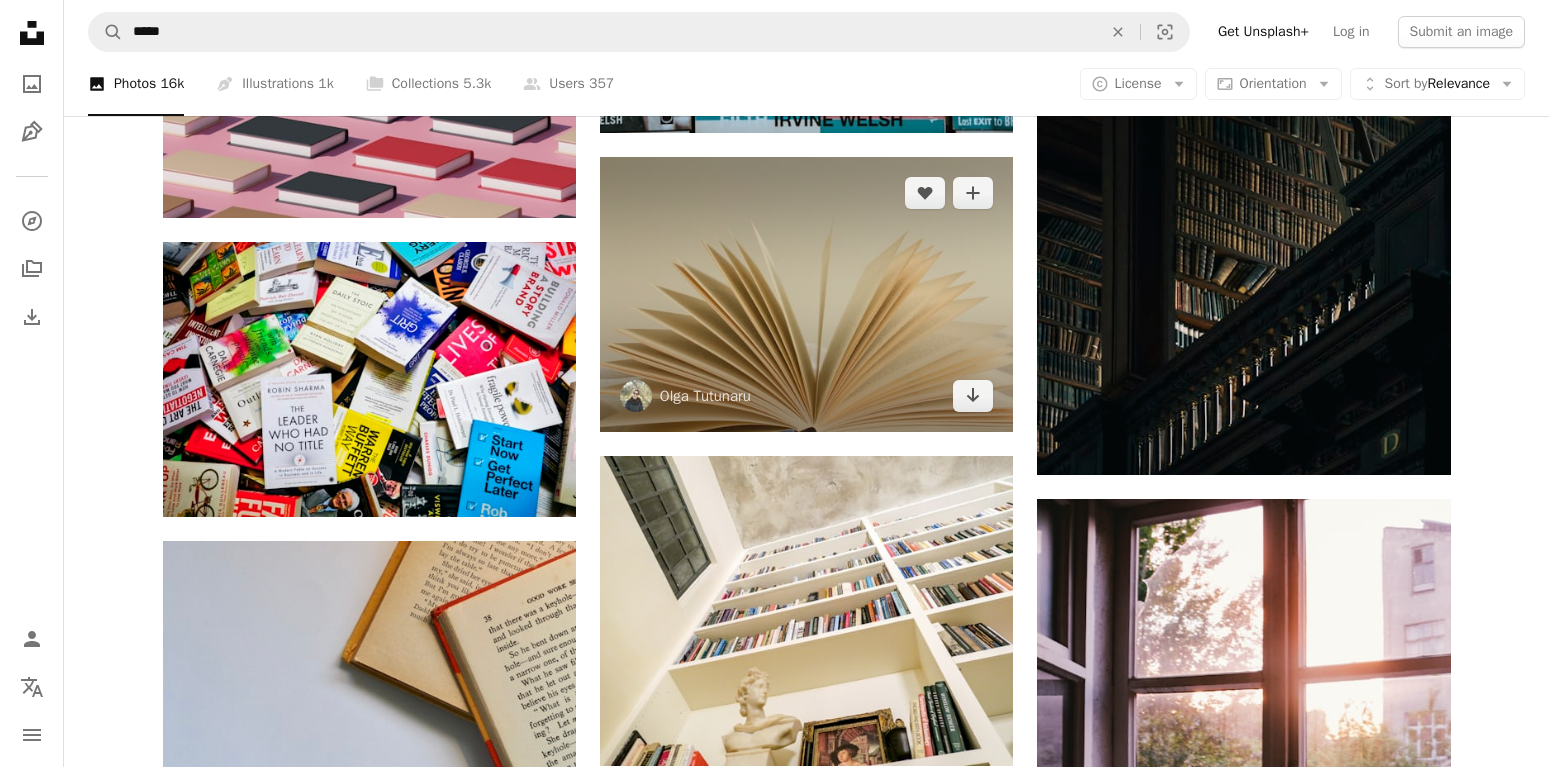 click at bounding box center (806, 294) 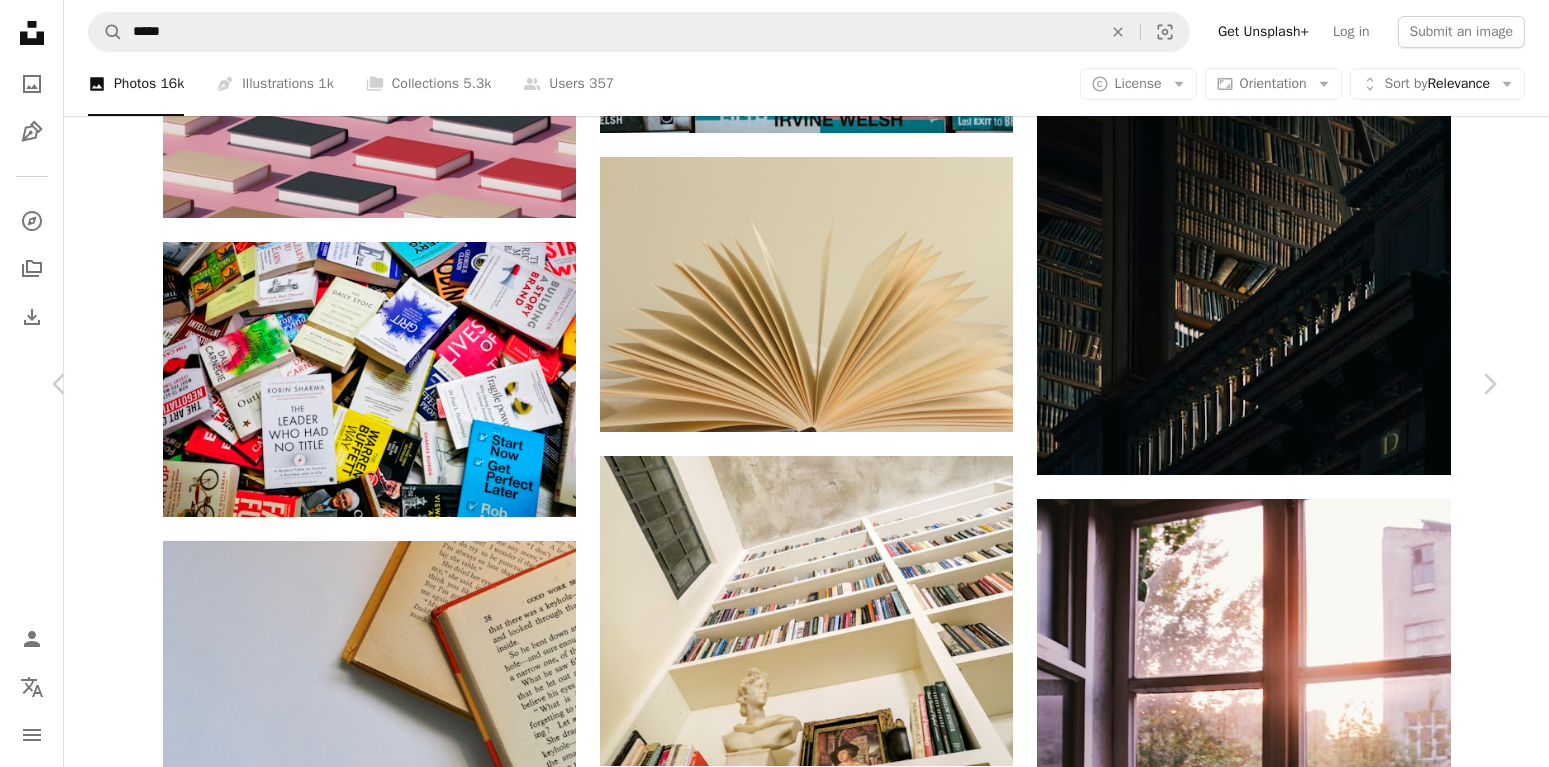 click at bounding box center [767, 5828] 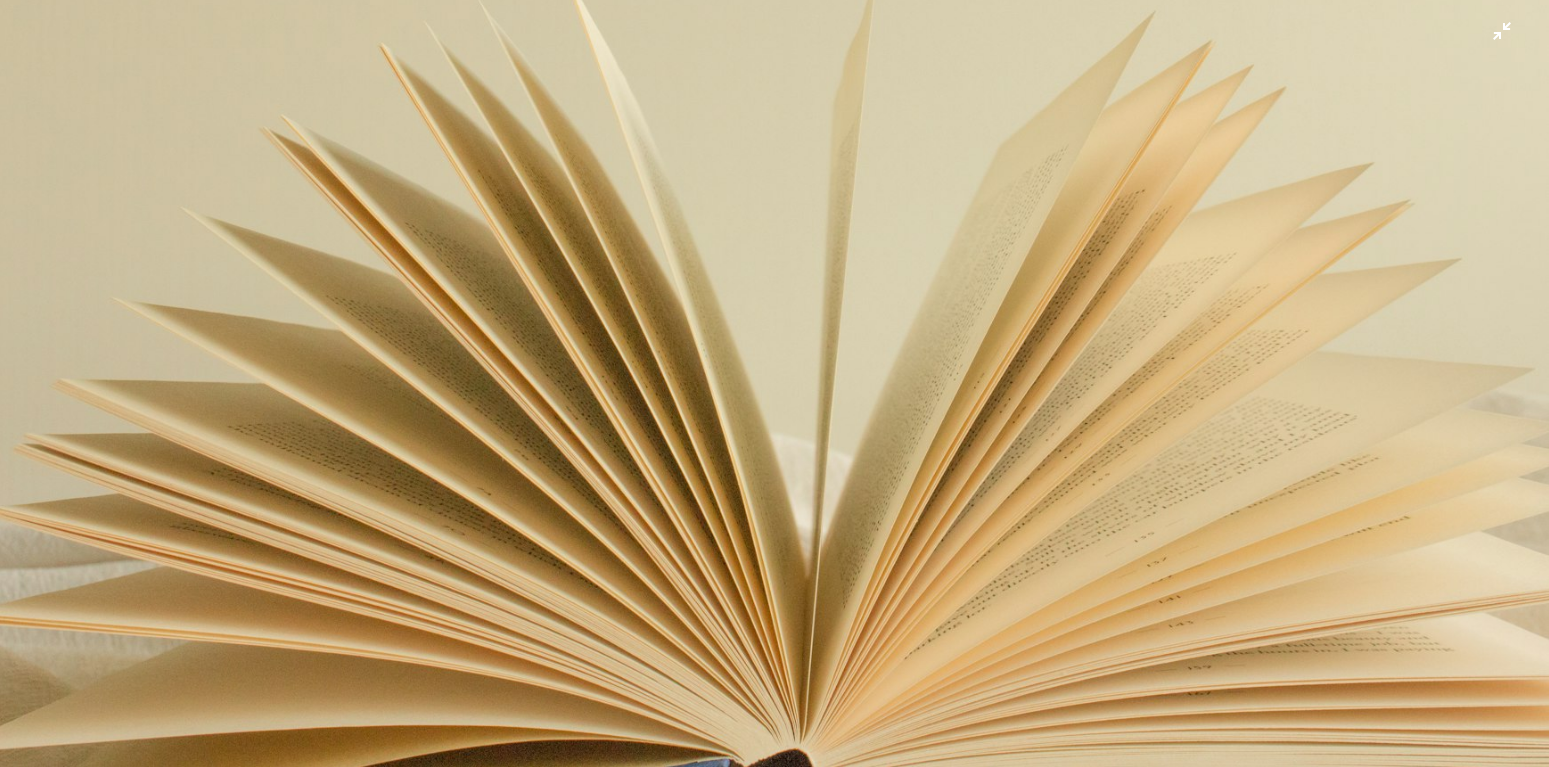 scroll, scrollTop: 0, scrollLeft: 0, axis: both 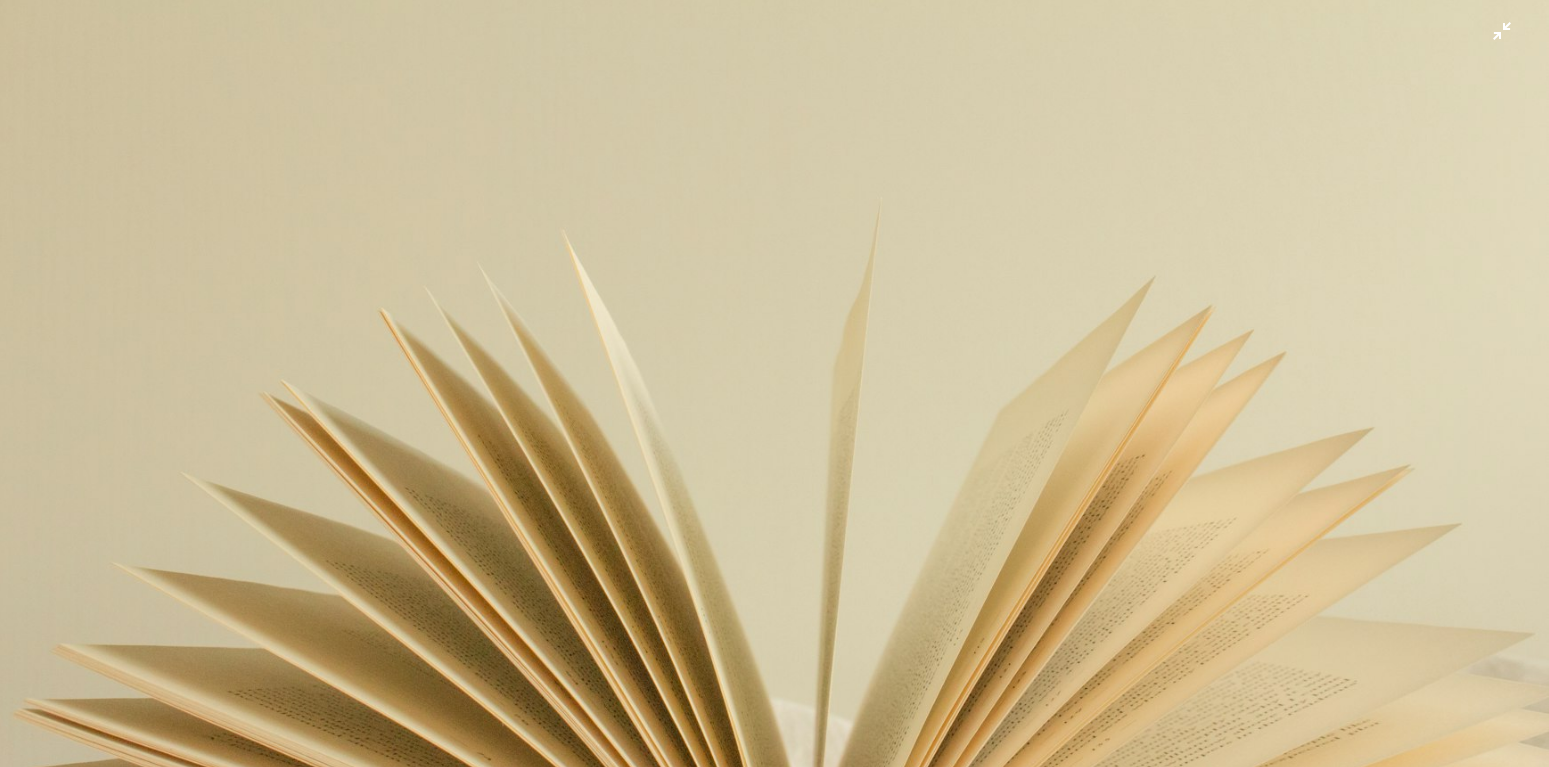 click at bounding box center [774, 516] 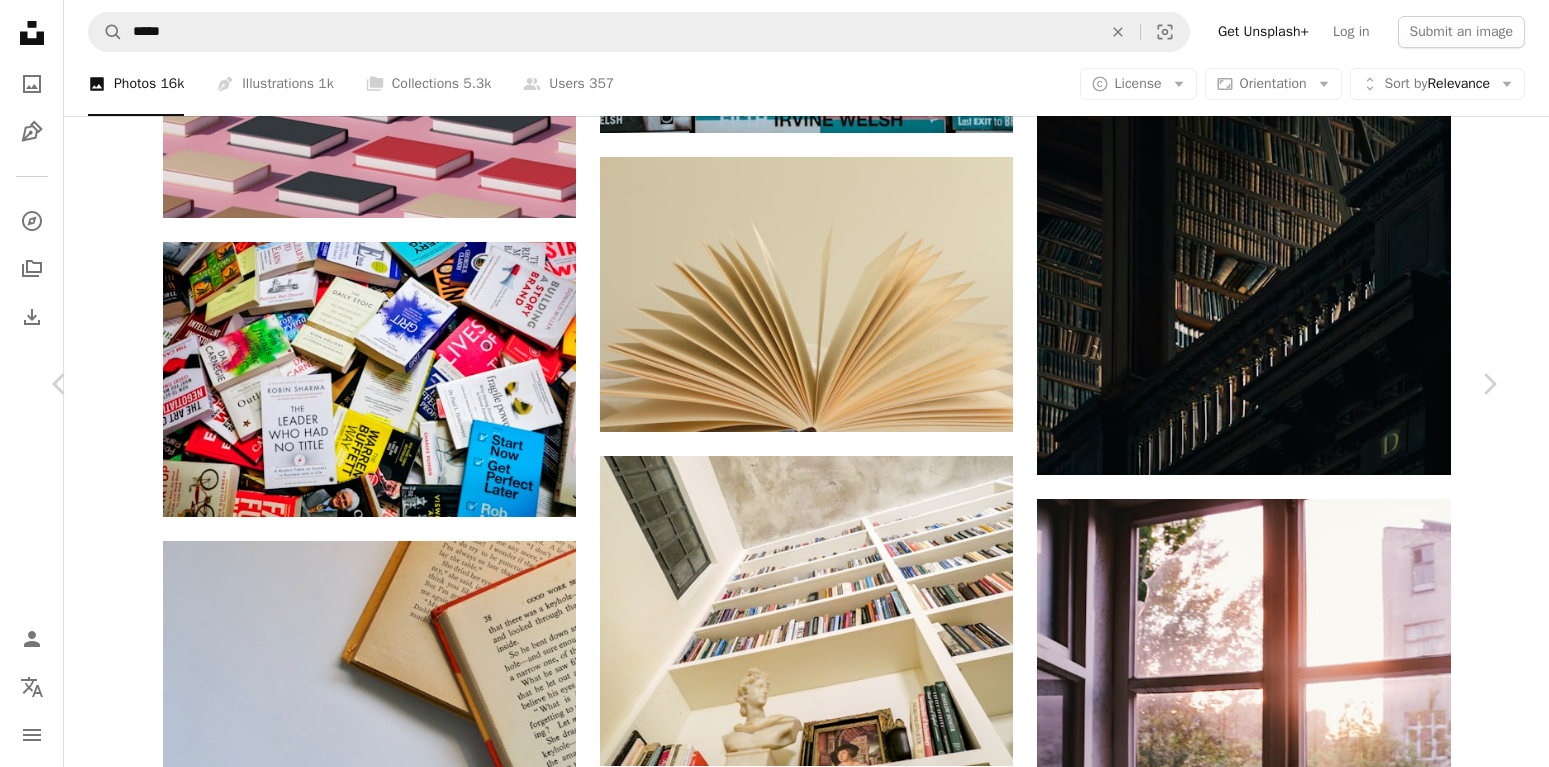 click 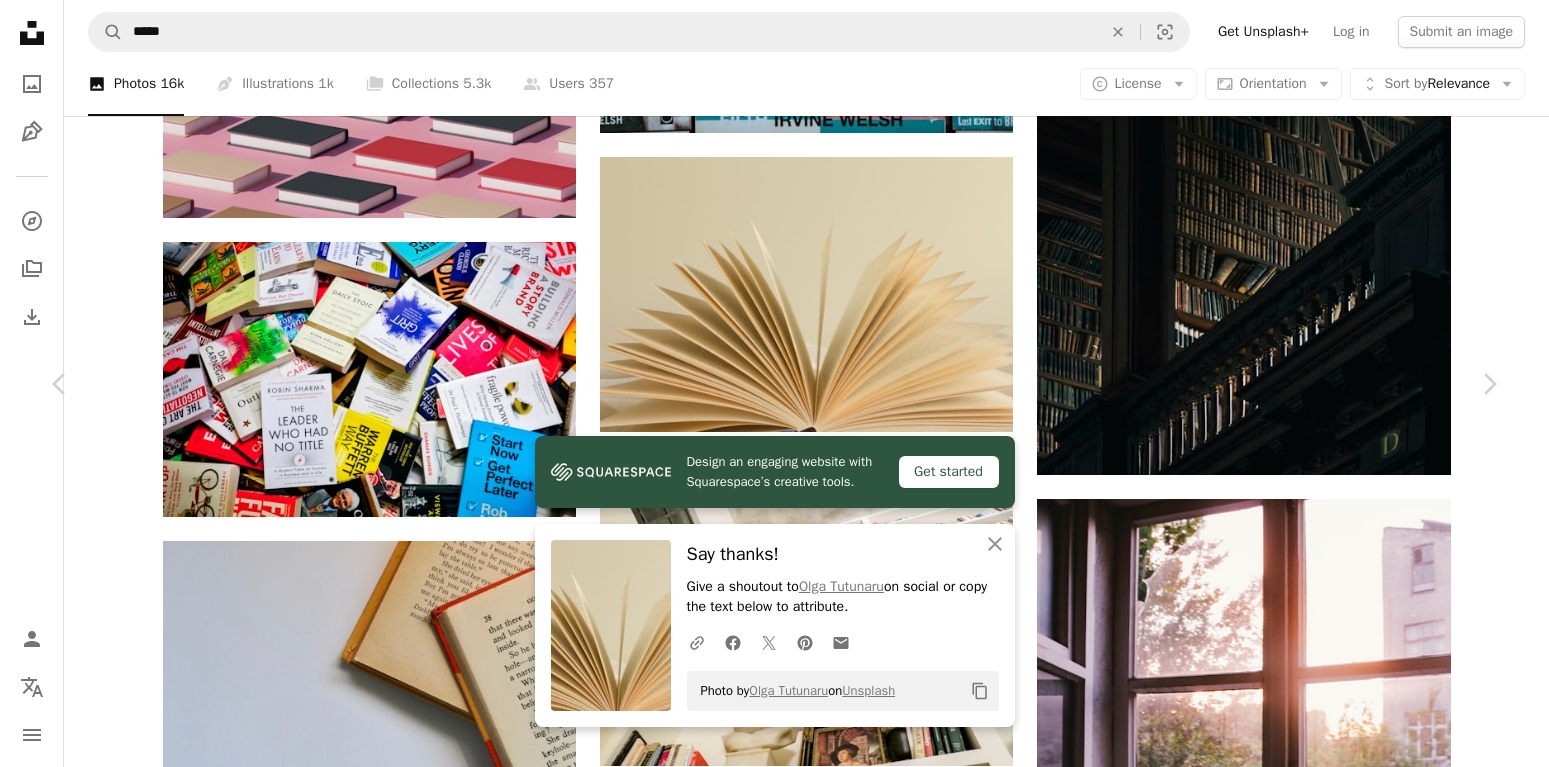 click on "An X shape Chevron left Chevron right Design an engaging website with Squarespace’s creative tools. Get started An X shape Close Say thanks! Give a shoutout to  [FIRST] [LAST]  on social or copy the text below to attribute. A URL sharing icon (chains) Facebook icon X (formerly Twitter) icon Pinterest icon An envelope Photo by  [FIRST] [LAST]  on  Unsplash
Copy content [FIRST] [LAST] [FIRST] [LAST] A heart A plus sign Download free Chevron down Zoom in Views 4,507,703 Downloads 31,468 A forward-right arrow Share Info icon Info More Actions A map marker [CITY], [COUNTRY] Calendar outlined Published on  [MONTH] [DAY], [YEAR] Camera Canon, EOS 100D Safety Free to use under the  Unsplash License books animal bird book reading brown pages [COUNTRY] novel HD Wallpapers Browse premium related images on iStock  |  Save 20% with code UNSPLASH20 View more on iStock  ↗ Related images A heart A plus sign [FIRST] [LAST] Arrow pointing down A heart A plus sign [FIRST] [LAST] Available for hire A checkmark inside of a circle A heart" at bounding box center (774, 5827) 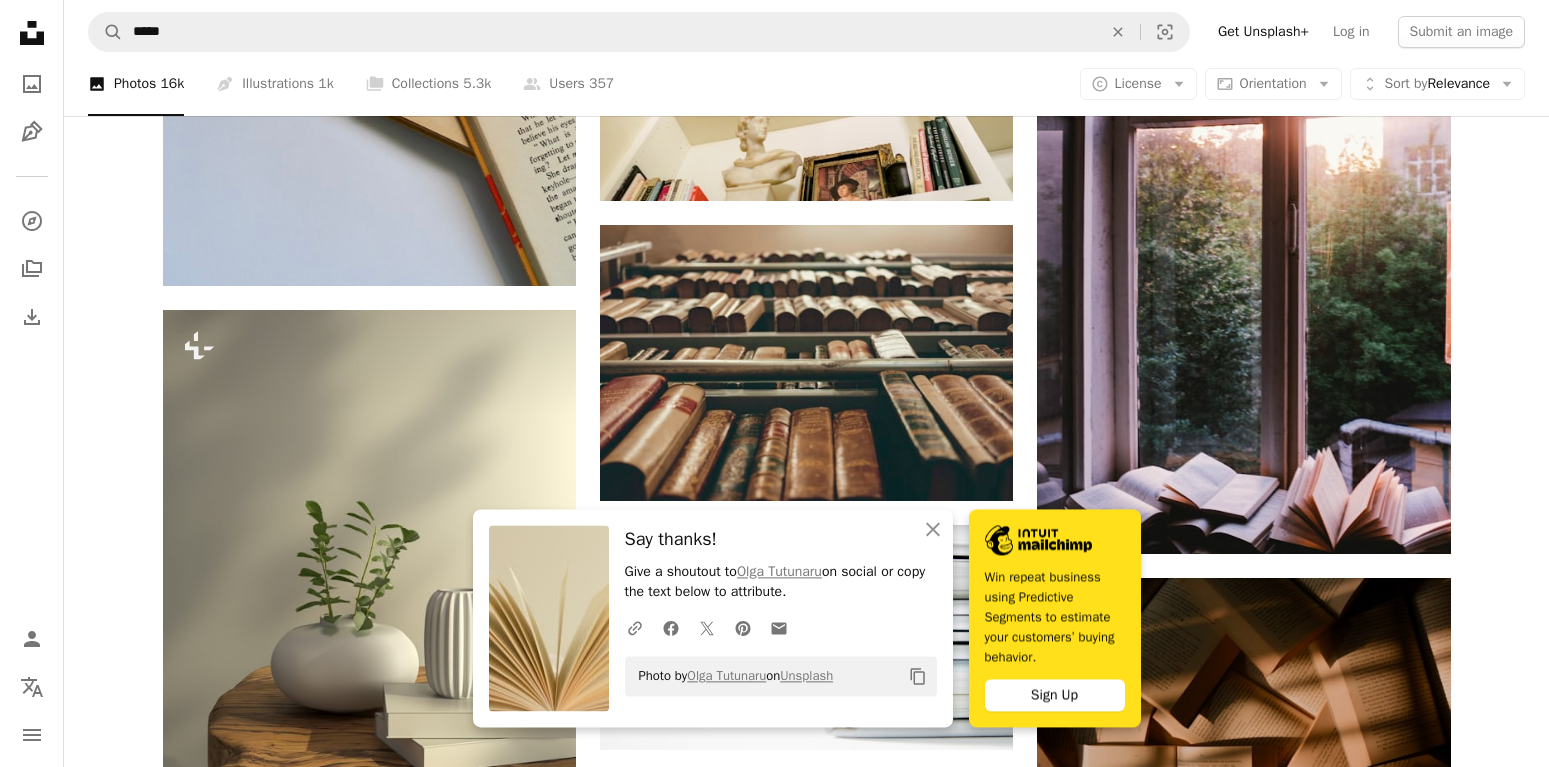 scroll, scrollTop: 8976, scrollLeft: 0, axis: vertical 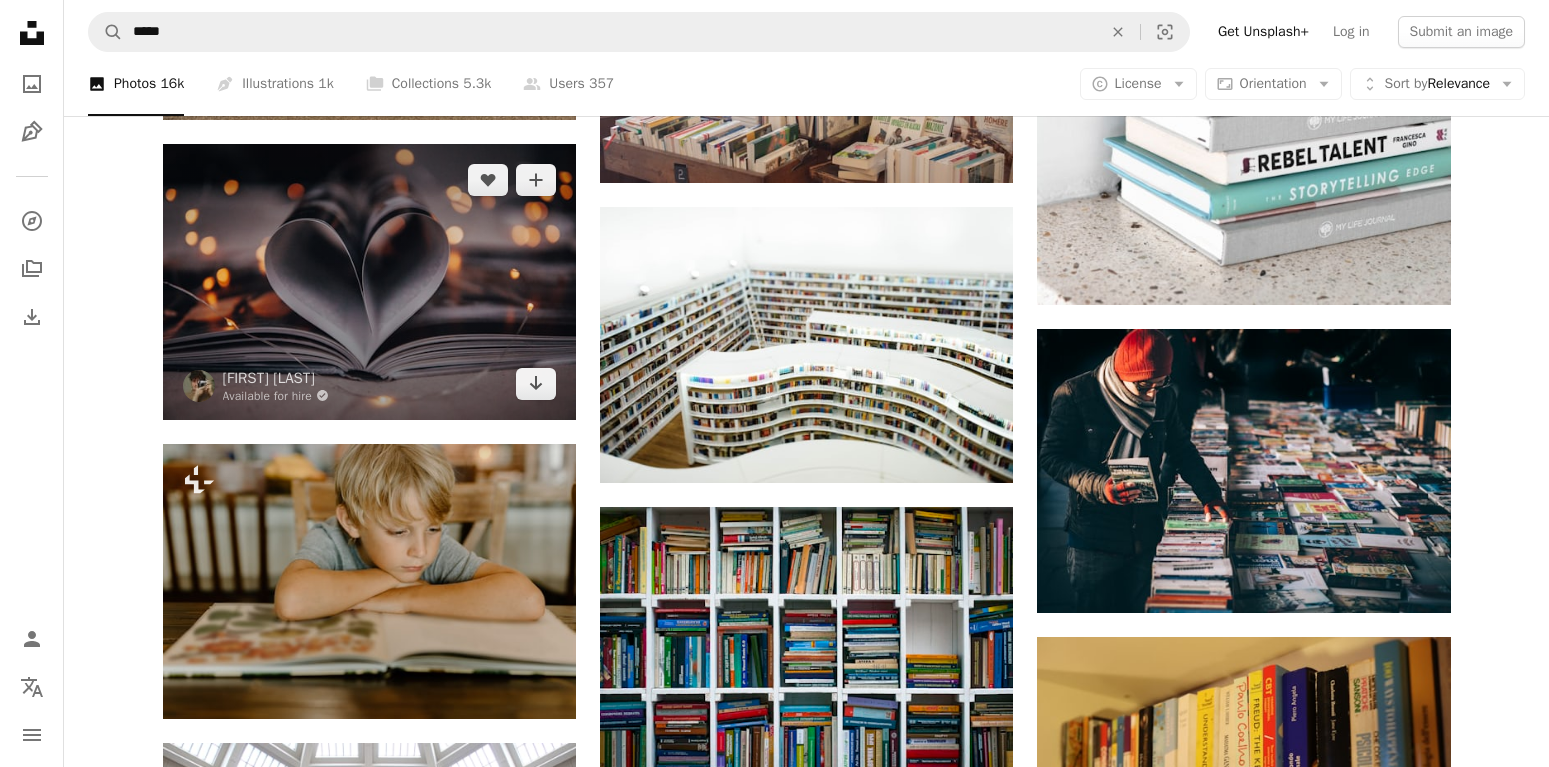 click at bounding box center (369, 281) 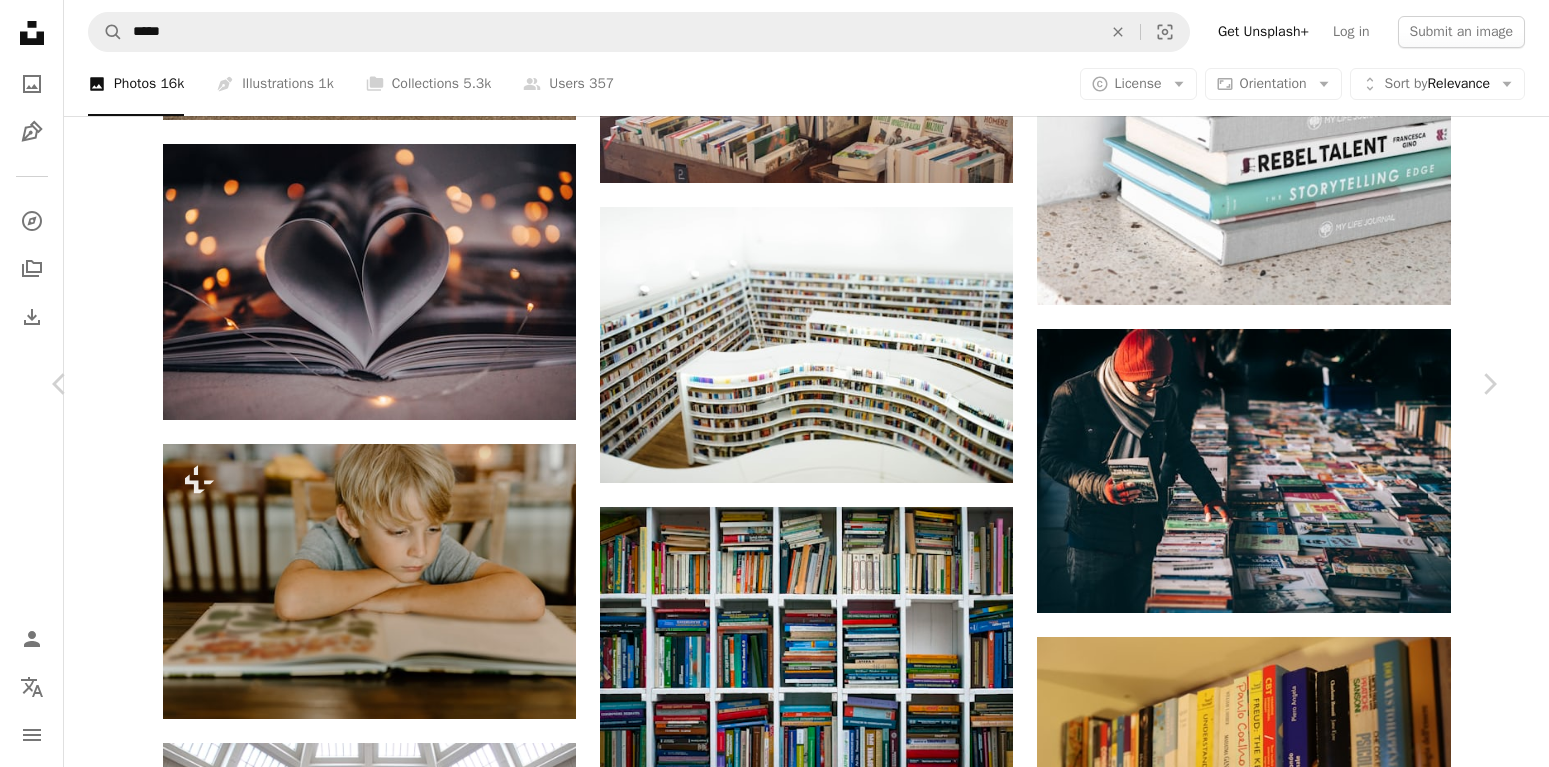 click at bounding box center [767, 4950] 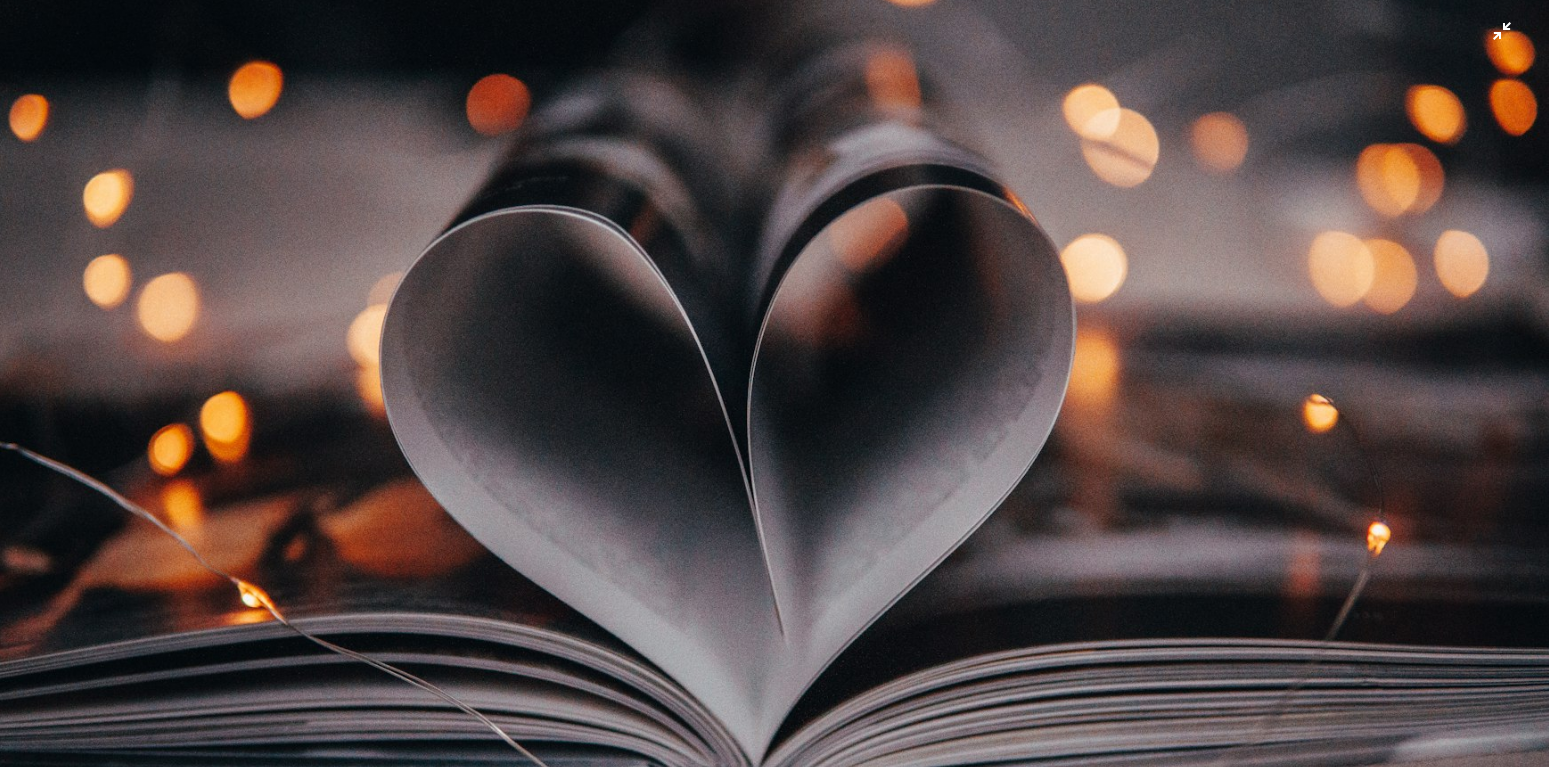 scroll, scrollTop: 120, scrollLeft: 0, axis: vertical 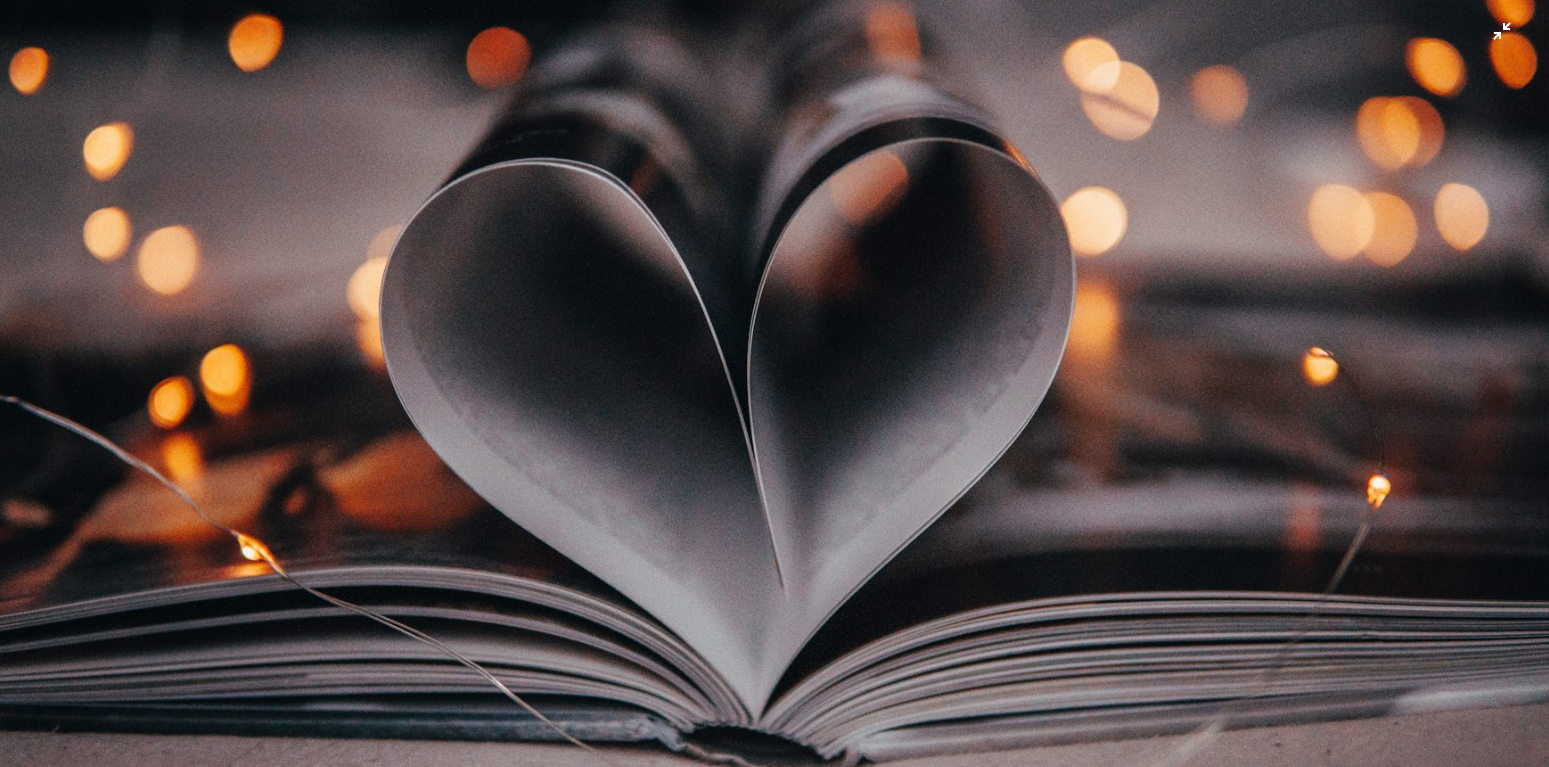 click at bounding box center (774, 396) 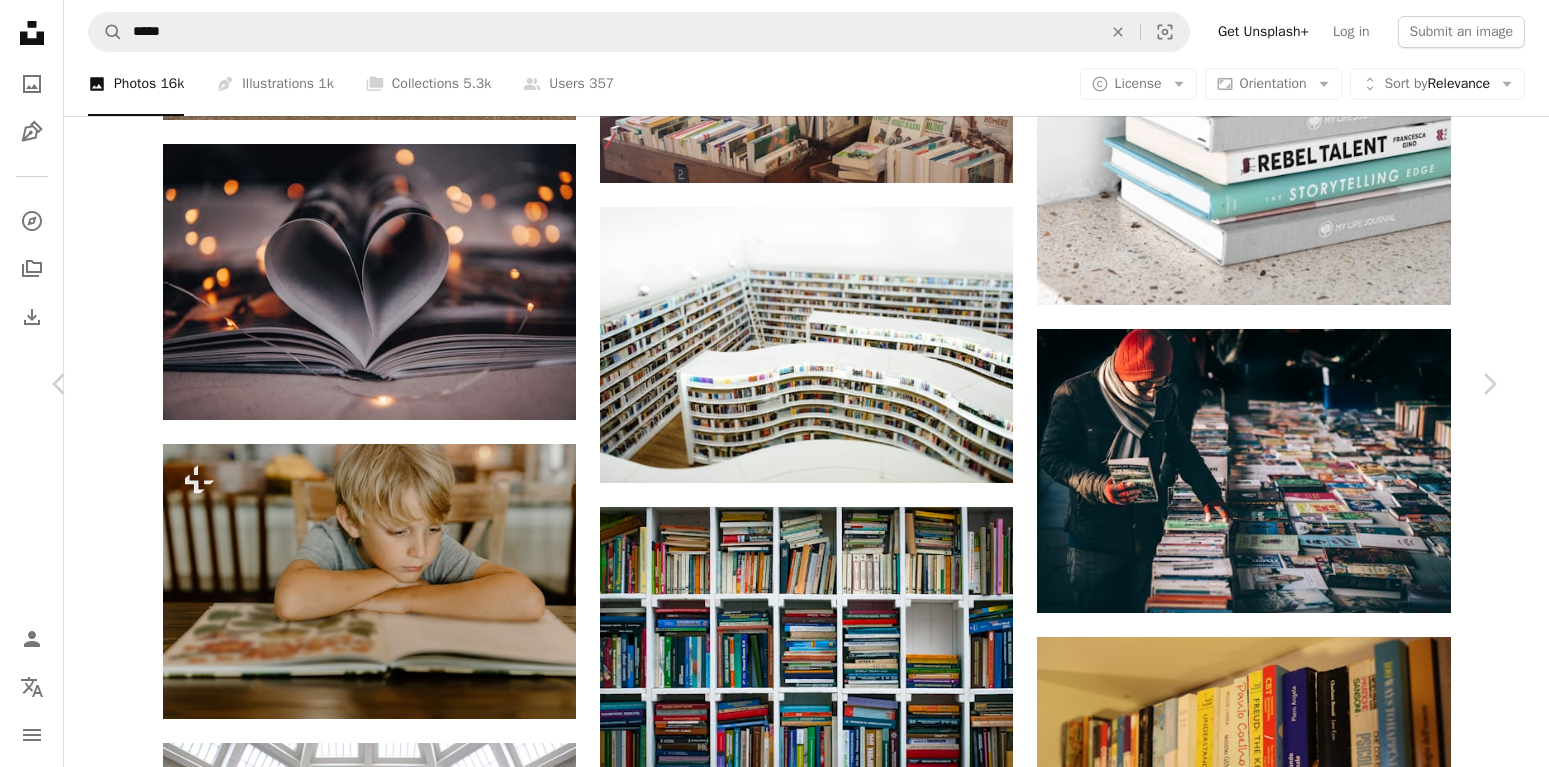 click on "An X shape Chevron left Chevron right [FIRST] [LAST] Available for hire A checkmark inside of a circle A heart A plus sign Download free Chevron down Zoom in Views 3,556,752 Downloads 9,089 Featured in Photos A forward-right arrow Share Info icon Info More Actions Book love Calendar outlined Published on  [MONTH] [DAY], [YEAR] Camera SONY, ILCE-6300 Safety Free to use under the  Unsplash License dark books book night cozy lights grey Backgrounds Browse premium related images on iStock  |  Save 20% with code UNSPLASH20 View more on iStock  ↗ Related images A heart A plus sign [FIRST] [LAST] Available for hire A checkmark inside of a circle Arrow pointing down Plus sign for Unsplash+ A heart A plus sign [FIRST] [LAST] For  Unsplash+ A lock Download Plus sign for Unsplash+ A heart A plus sign [FIRST] [LAST] For  Unsplash+ A lock Download A heart A plus sign [FIRST] [LAST] Arrow pointing down A heart A plus sign [FIRST] [LAST] Available for hire A heart" at bounding box center (774, 4949) 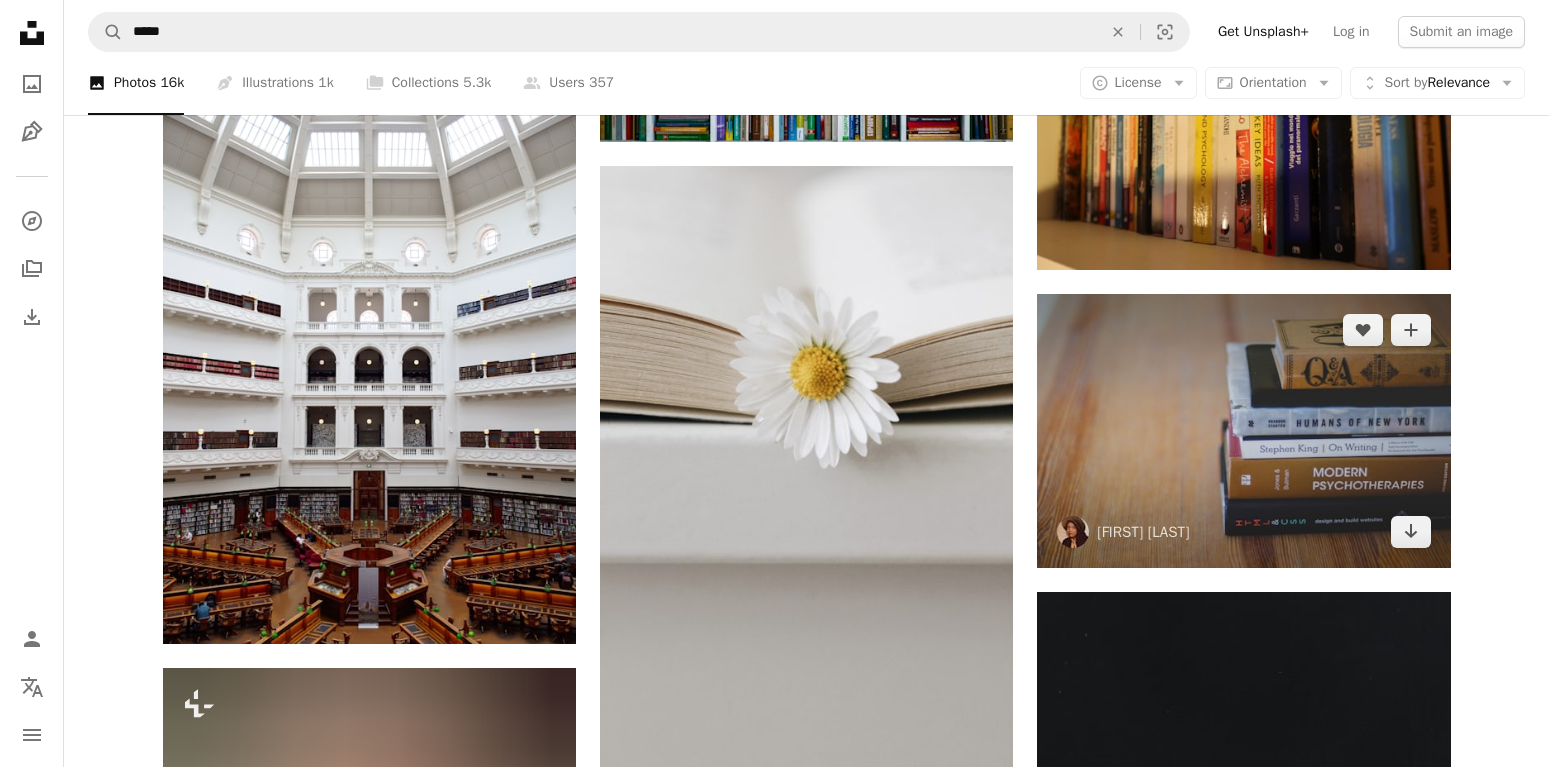 scroll, scrollTop: 47328, scrollLeft: 0, axis: vertical 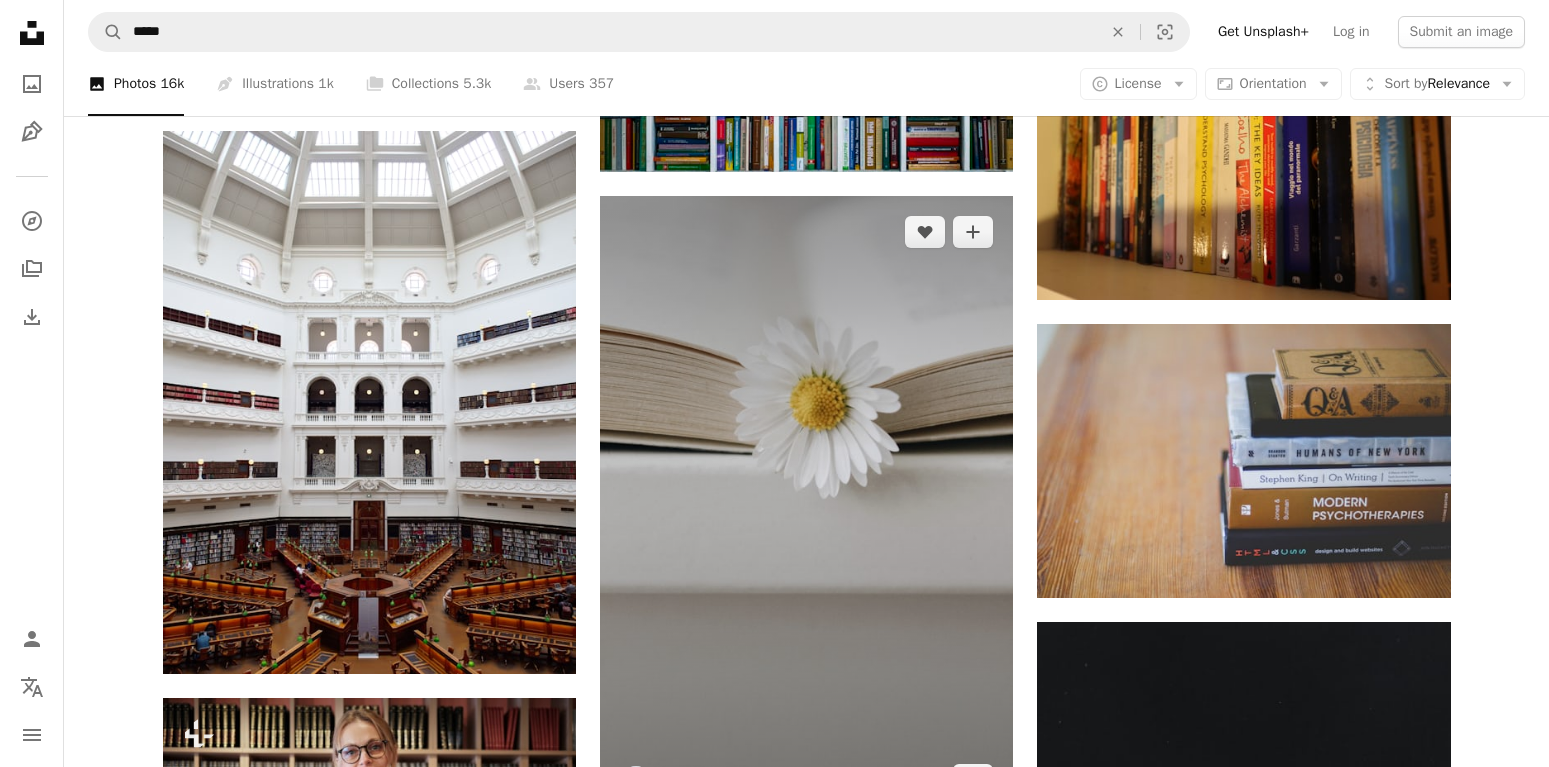click at bounding box center [806, 506] 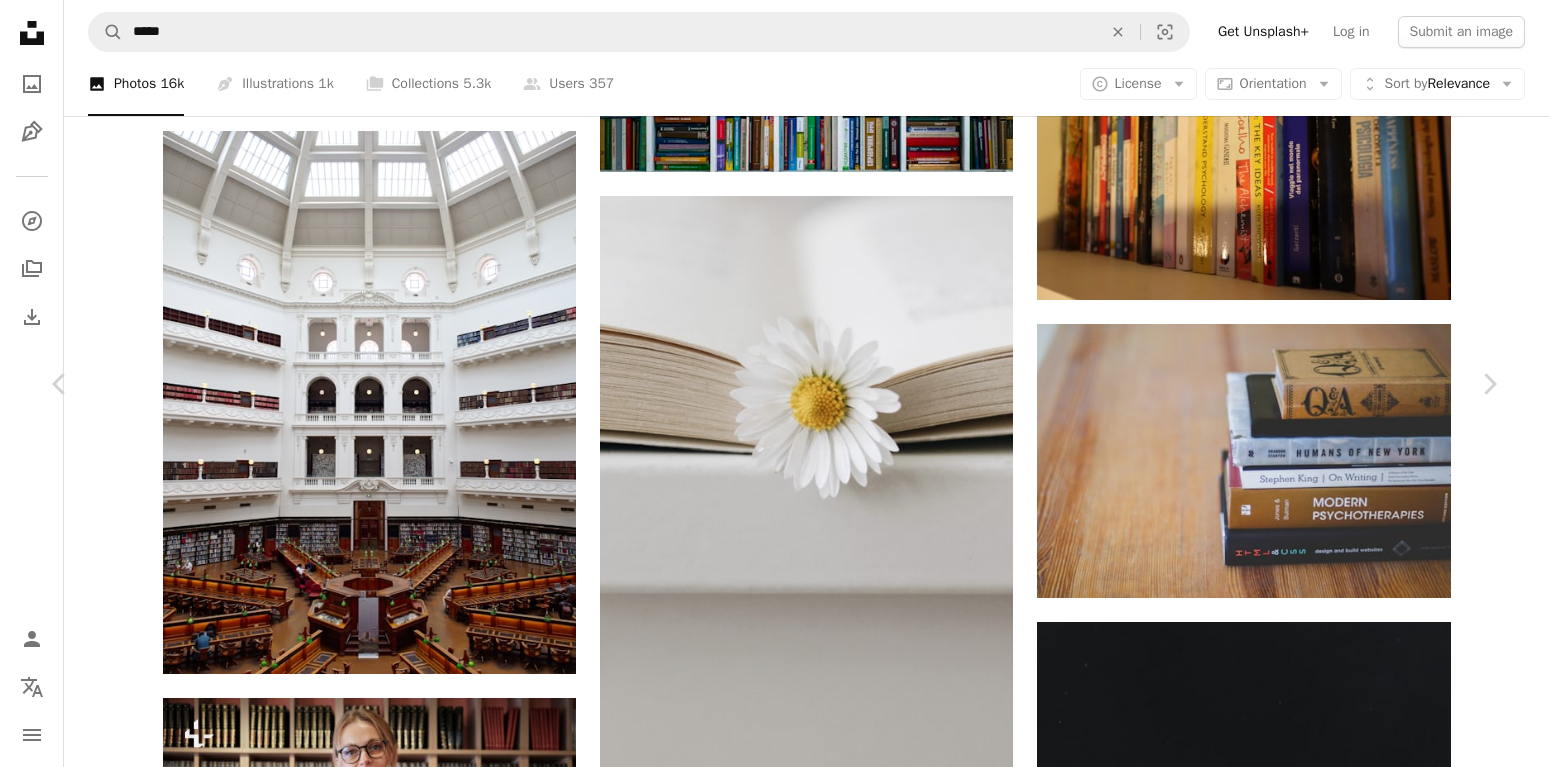 click at bounding box center [767, 4338] 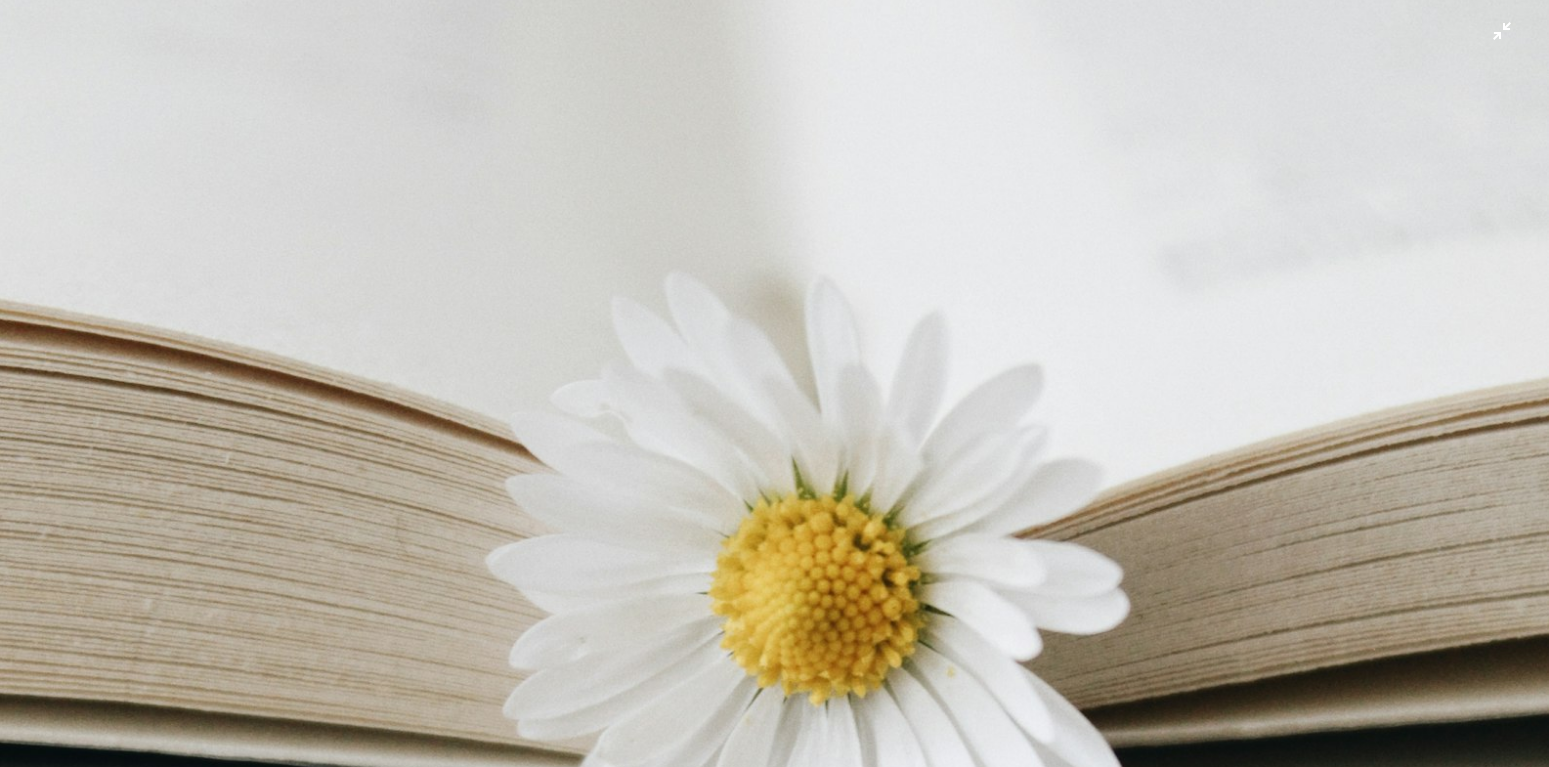 scroll, scrollTop: 0, scrollLeft: 0, axis: both 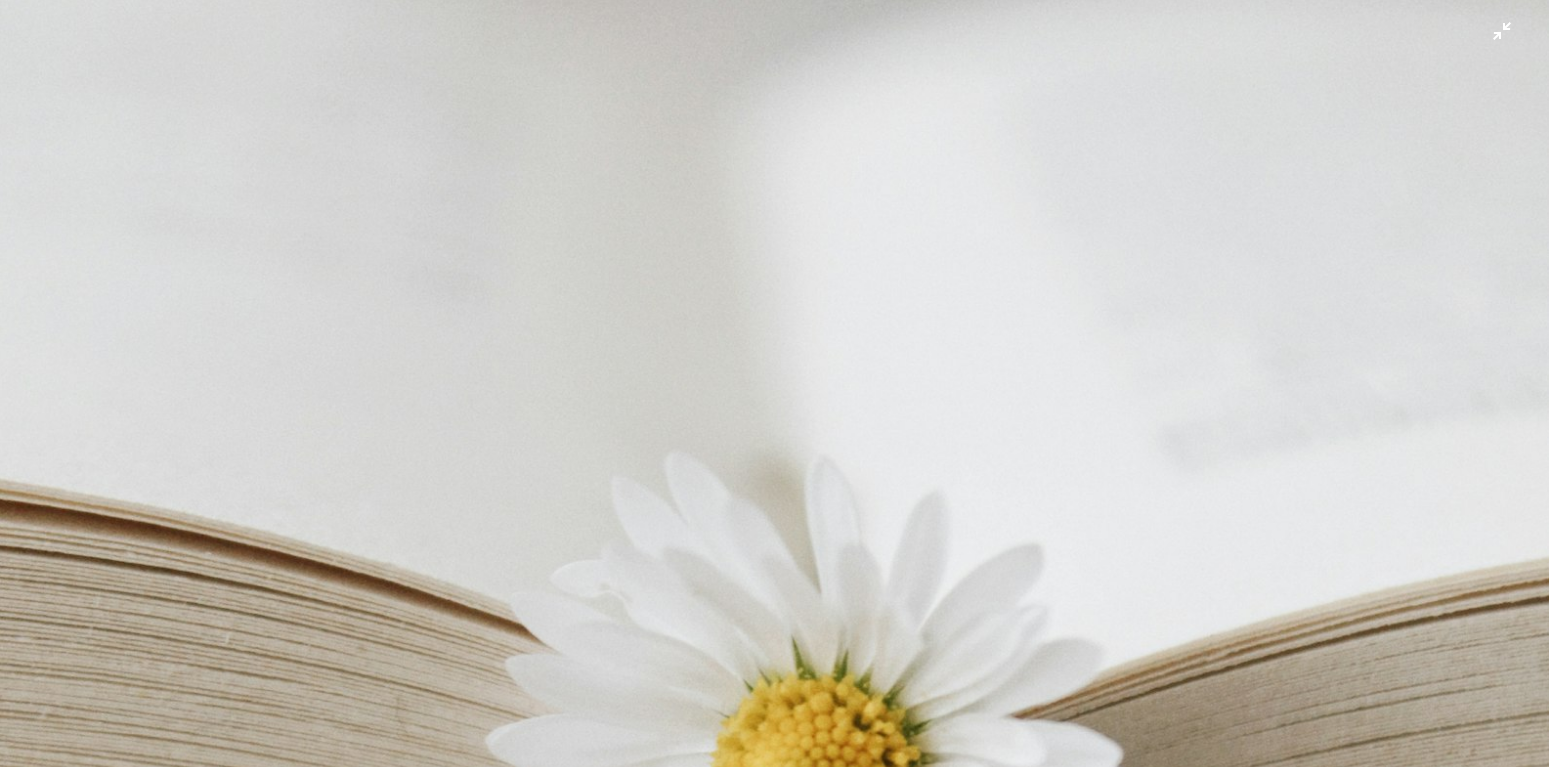 click at bounding box center [774, 1162] 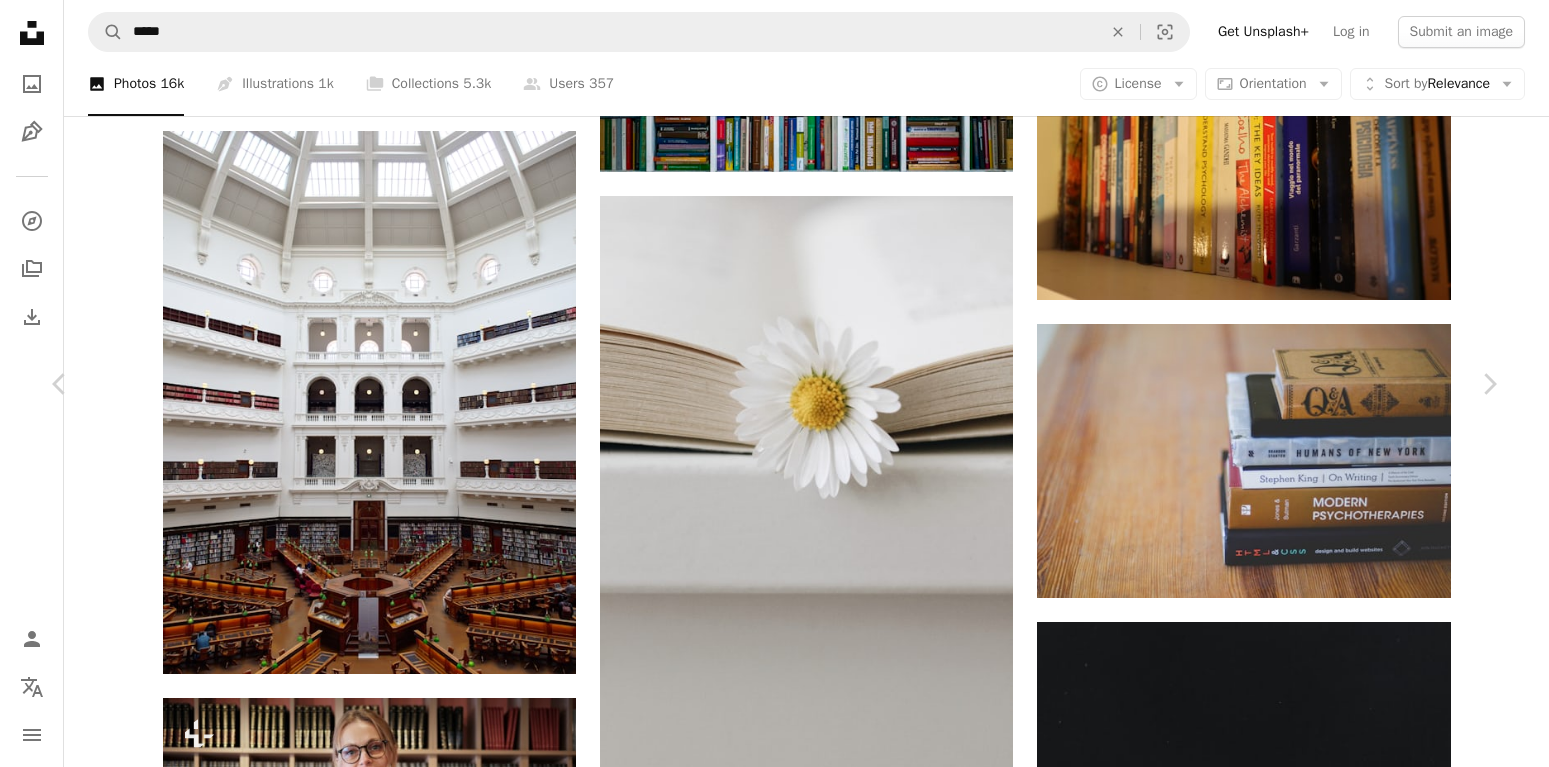 click on "An X shape Chevron left Chevron right [FIRST] [LAST] Available for hire A checkmark inside of a circle A heart A plus sign Download free Chevron down Zoom in Views 1,037,106 Downloads 7,527 Featured in Photos A forward-right arrow Share Info icon Info More Actions Calendar outlined Published on  May 22, 2021 Camera Canon, EOS 1100D Safety Free to use under the  Unsplash License books flower plant book blossom brown daisy petal daisies anther HD Wallpapers Browse premium related images on iStock  |  Save 20% with code UNSPLASH20 View more on iStock  ↗ Related images A heart A plus sign [FIRST] [LAST] Available for hire A checkmark inside of a circle Arrow pointing down A heart A plus sign [FIRST] [LAST] Arrow pointing down Plus sign for Unsplash+ A heart A plus sign [FIRST] [LAST] For  Unsplash+ A lock Download A heart A plus sign [FIRST] [LAST] Available for hire A checkmark inside of a circle Arrow pointing down A heart A plus sign [FIRST]" at bounding box center [774, 4337] 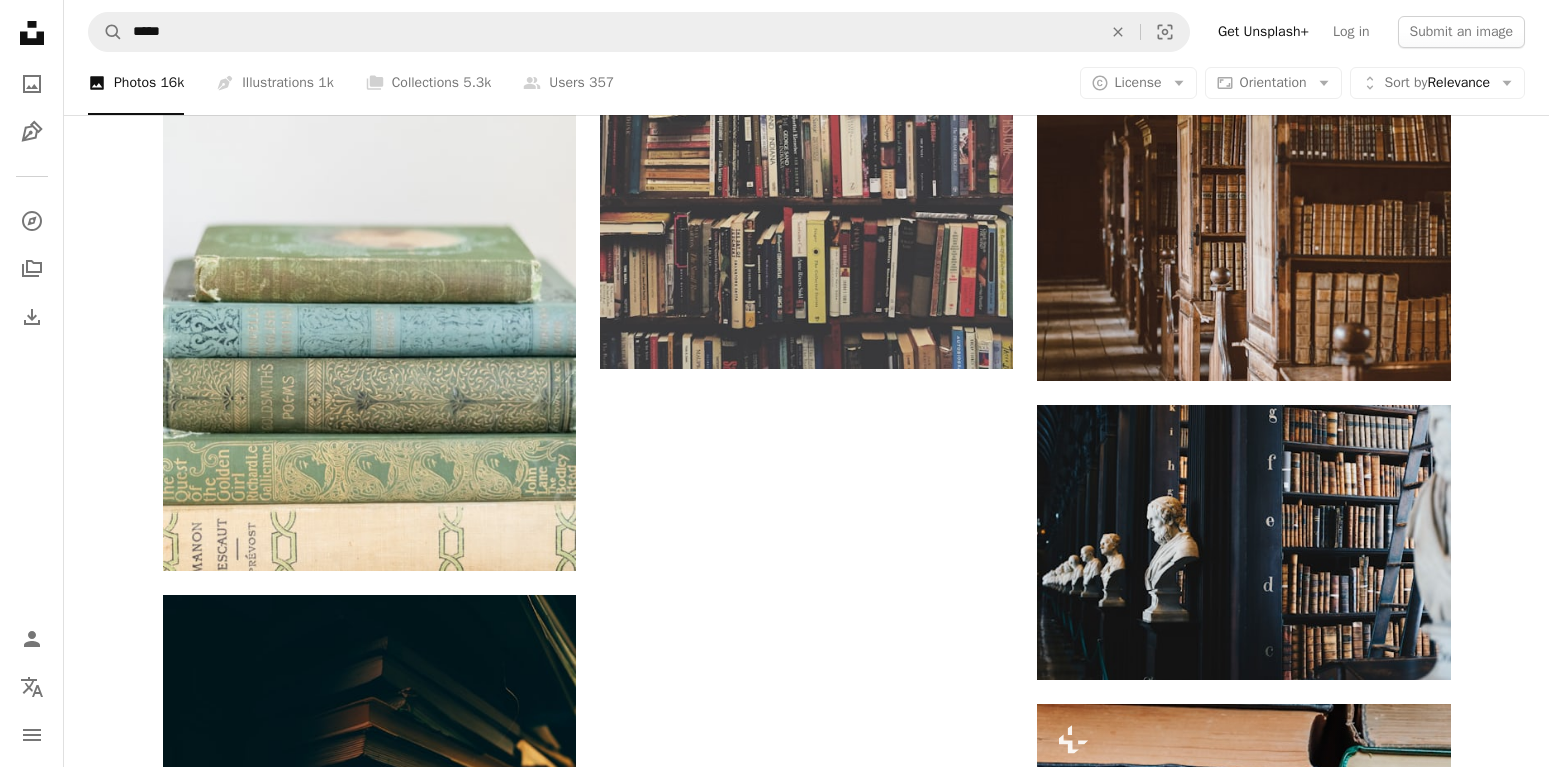 scroll, scrollTop: 61200, scrollLeft: 0, axis: vertical 